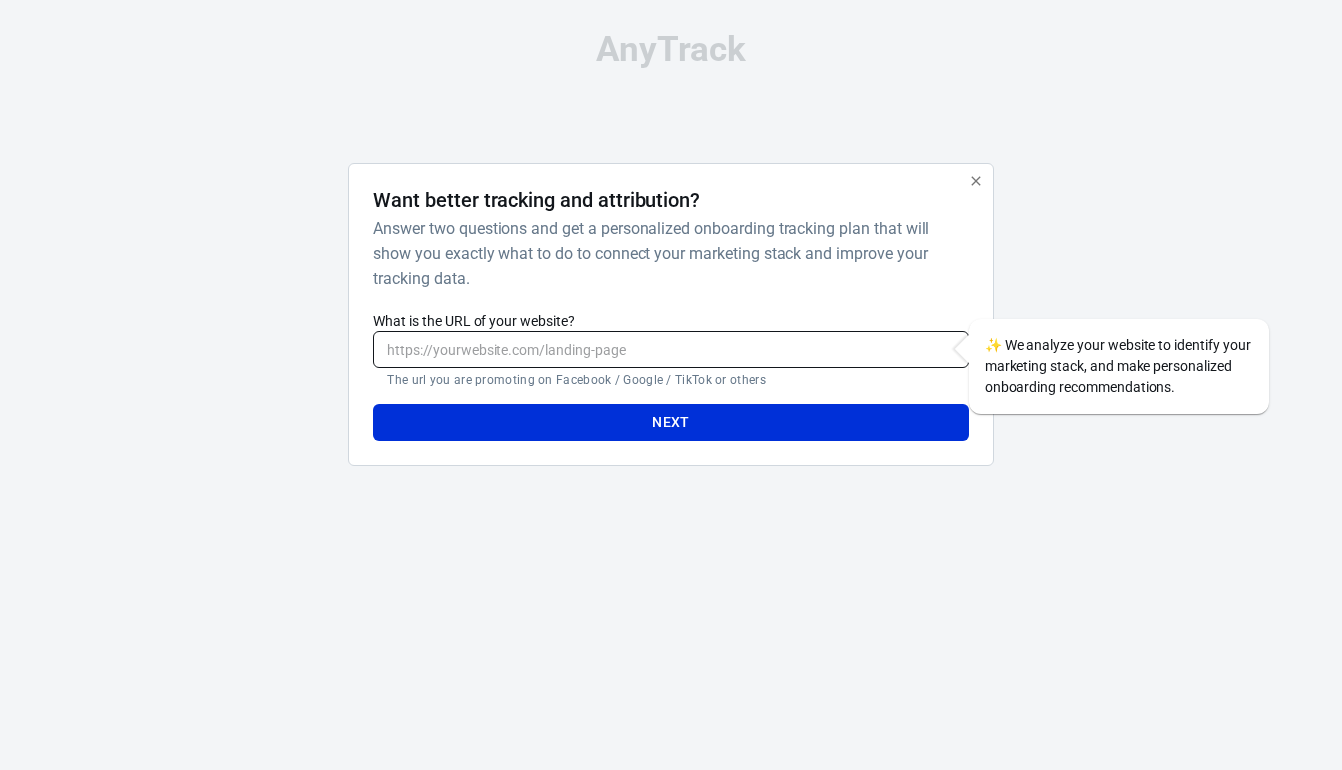 scroll, scrollTop: 0, scrollLeft: 0, axis: both 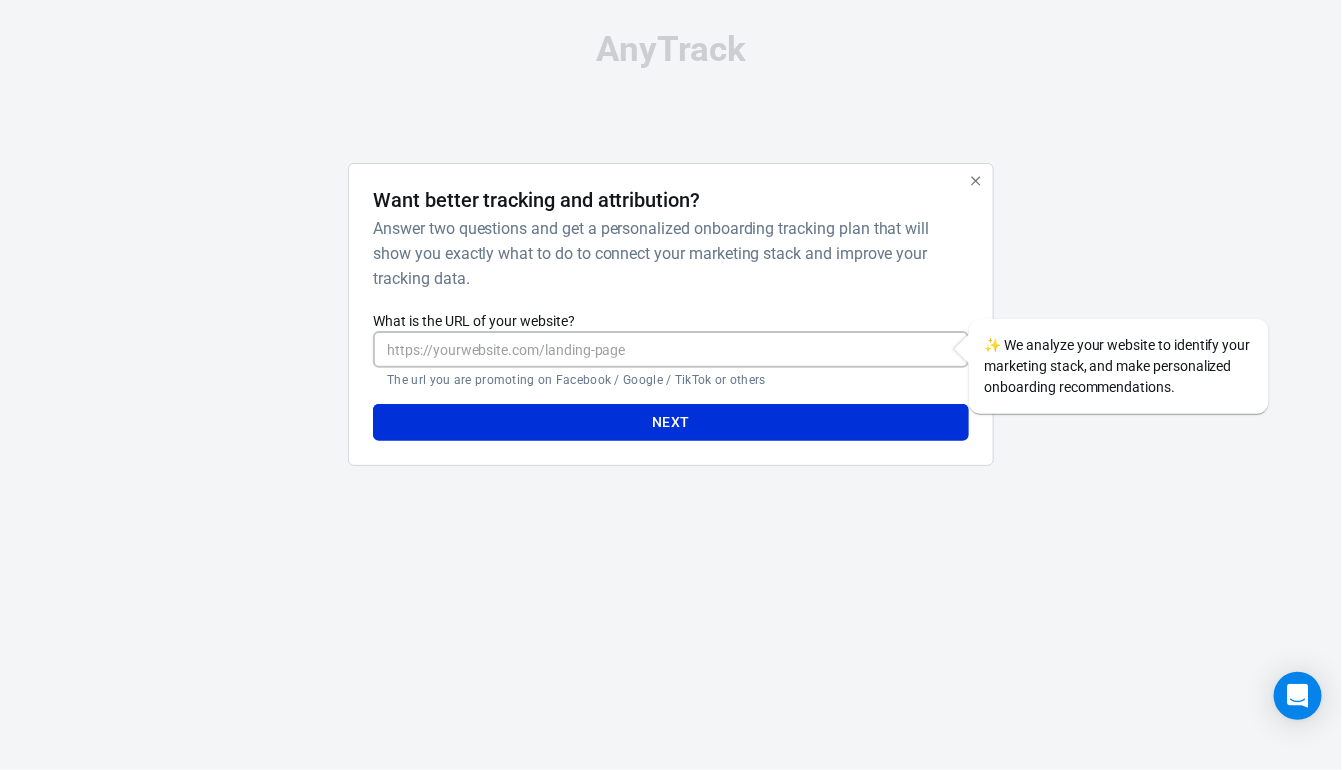 click on "What is the URL of your website?" at bounding box center (670, 349) 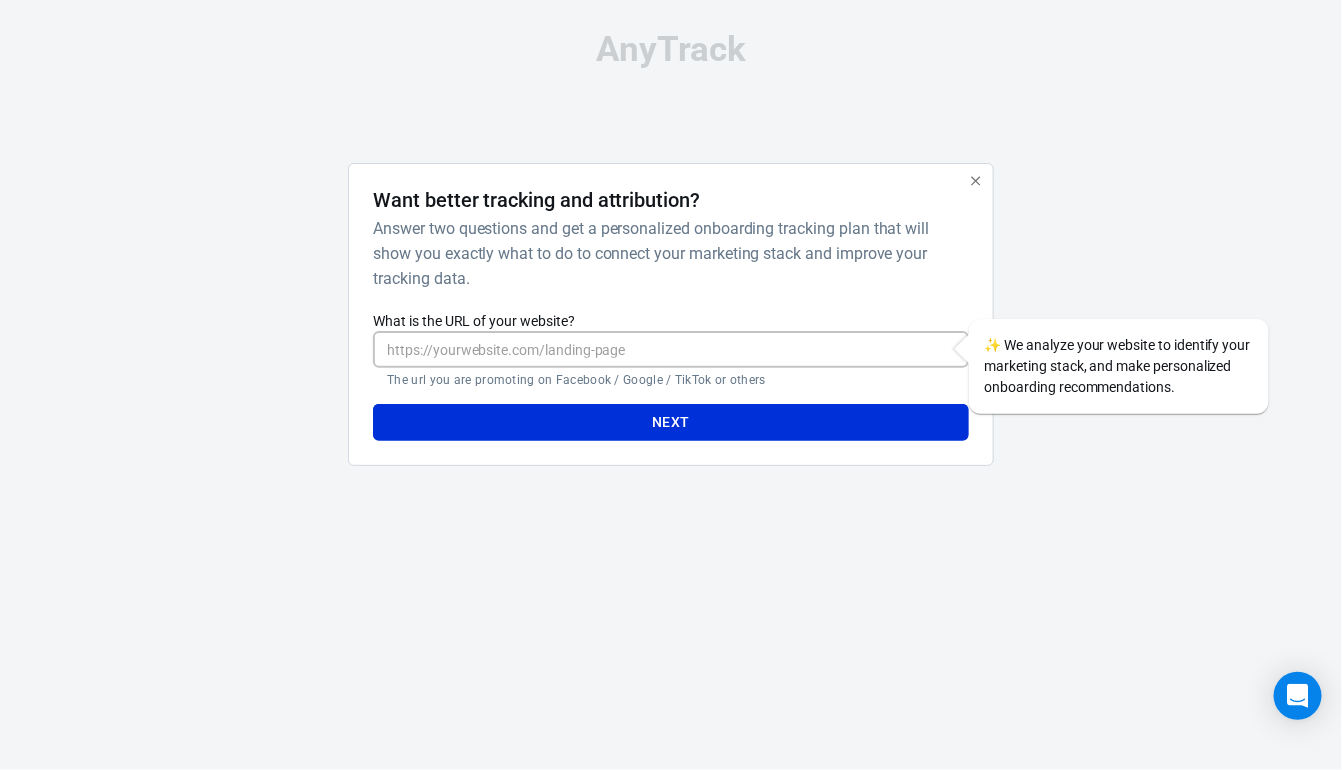 click on "What is the URL of your website?" at bounding box center [670, 349] 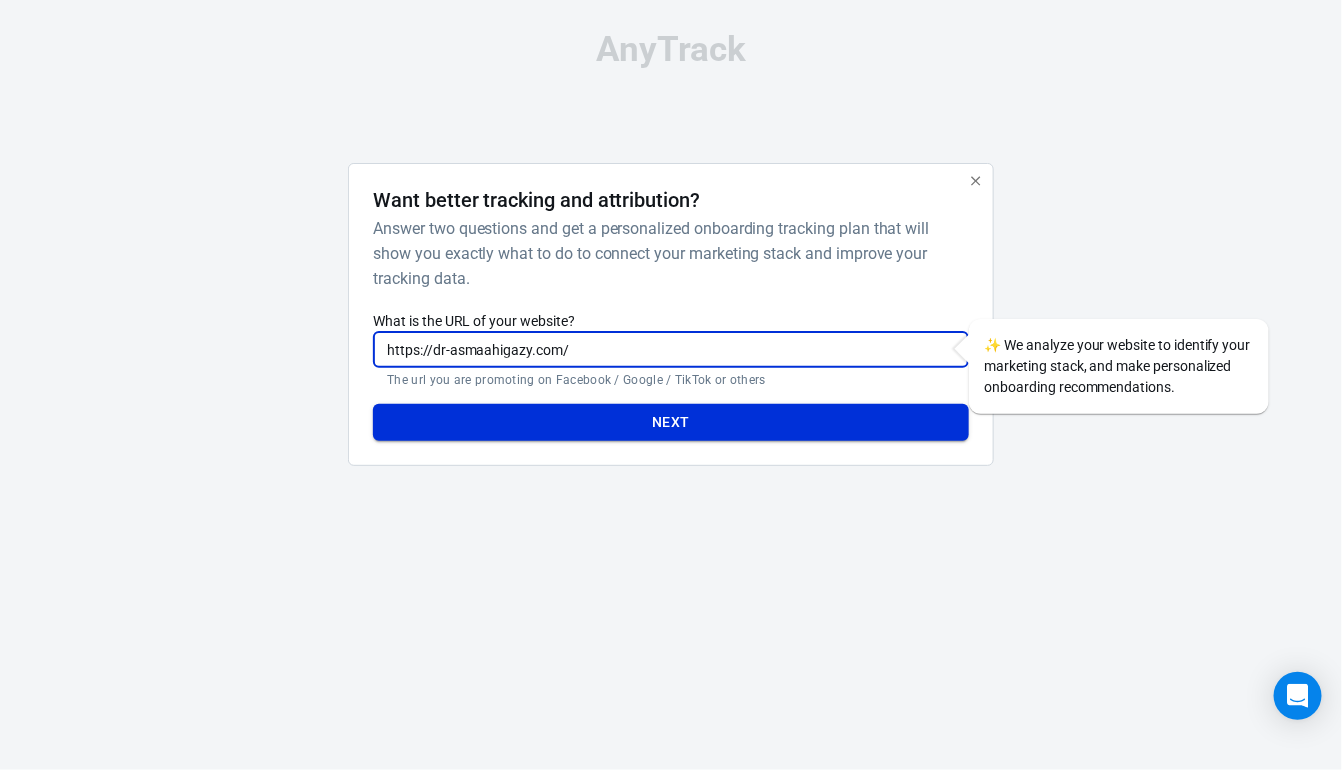 type on "https://dr-asmaahigazy.com/" 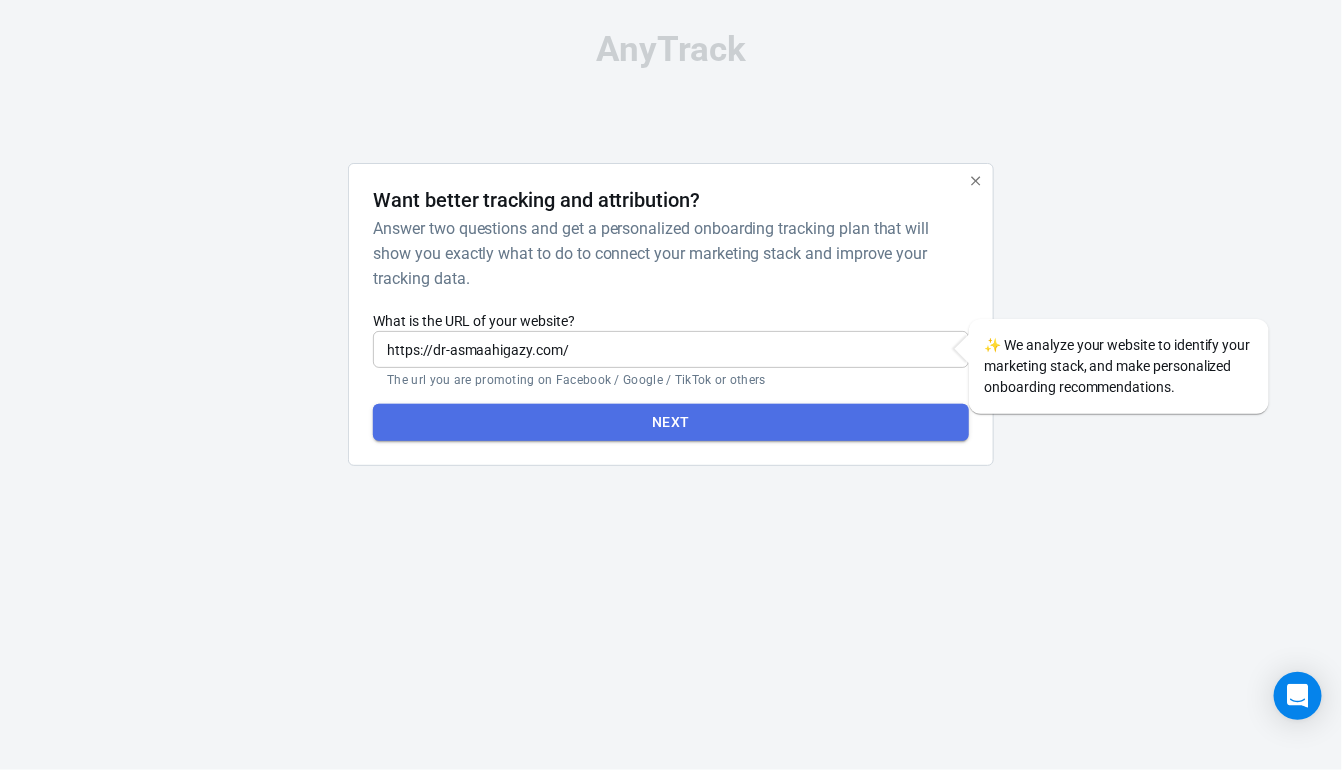 click on "Next" at bounding box center (670, 422) 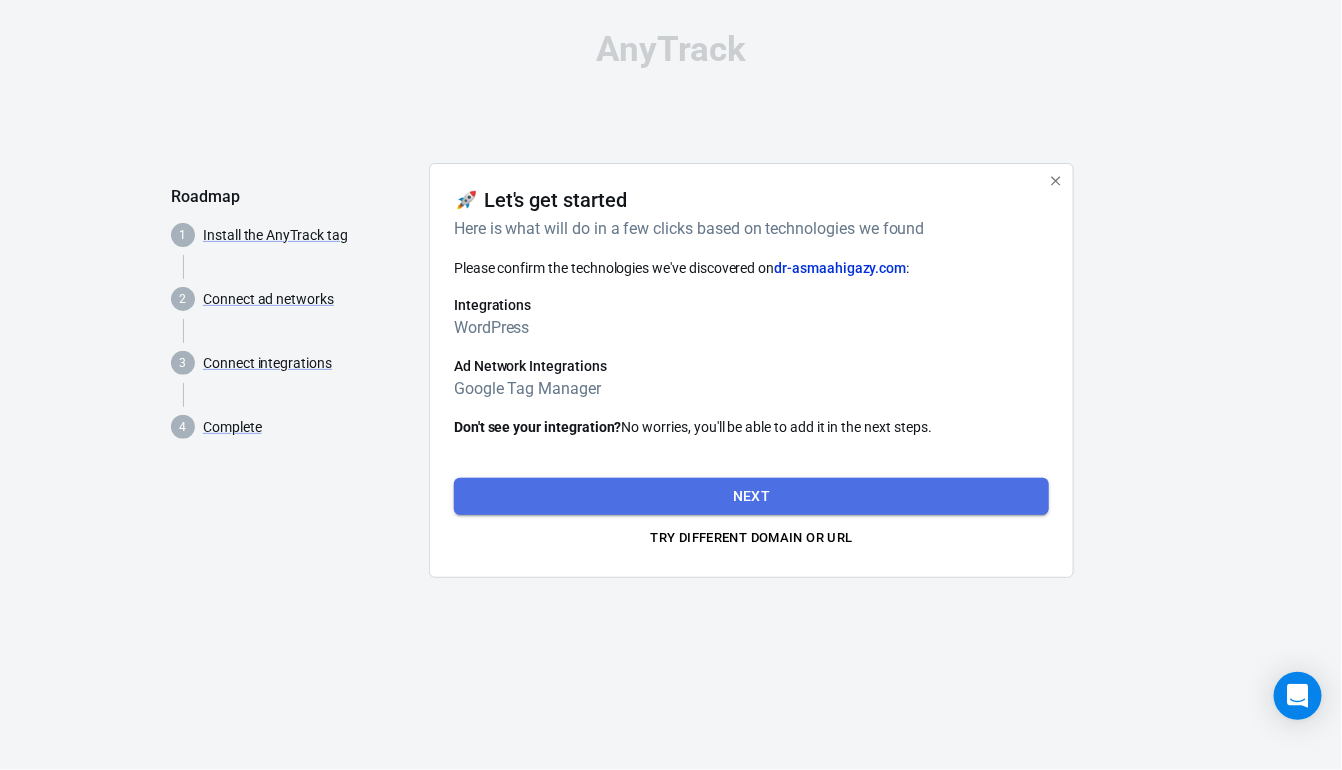 click on "Next" at bounding box center [751, 496] 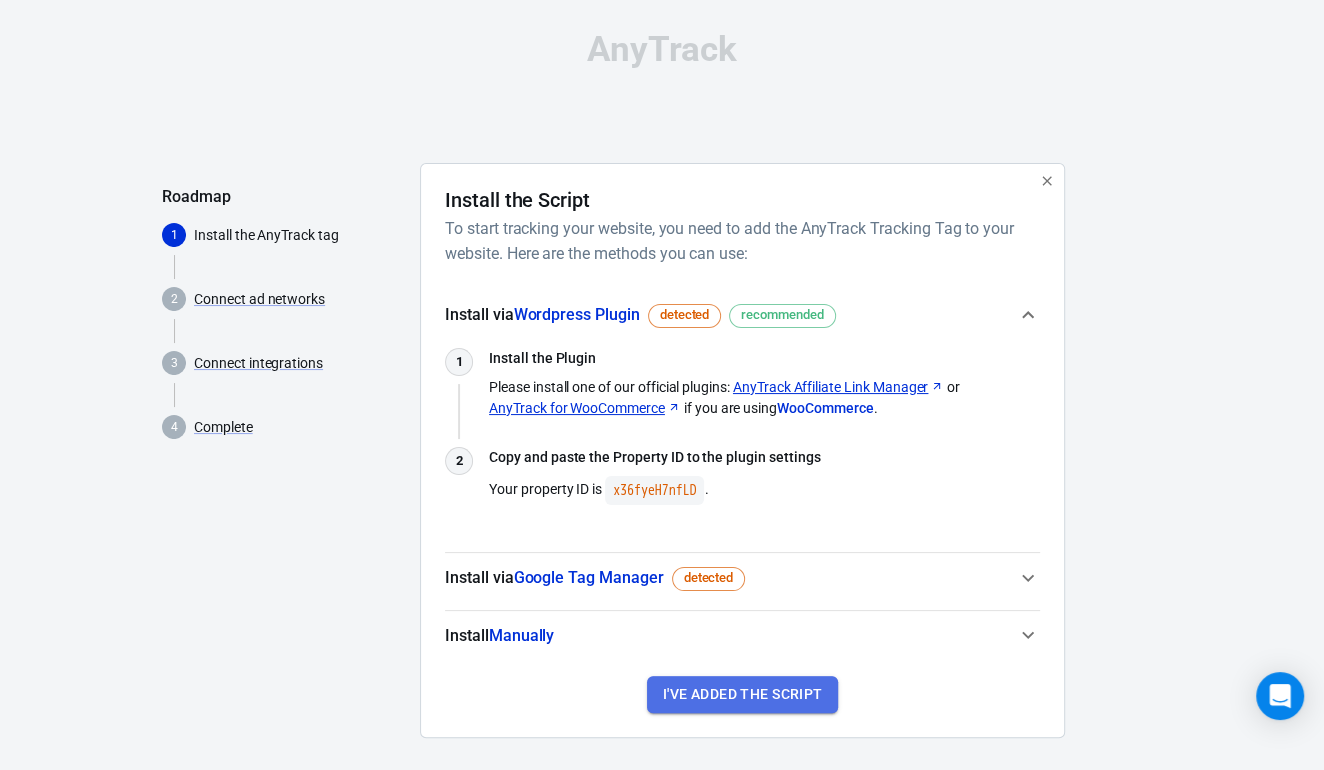click on "I've added the script" at bounding box center (742, 694) 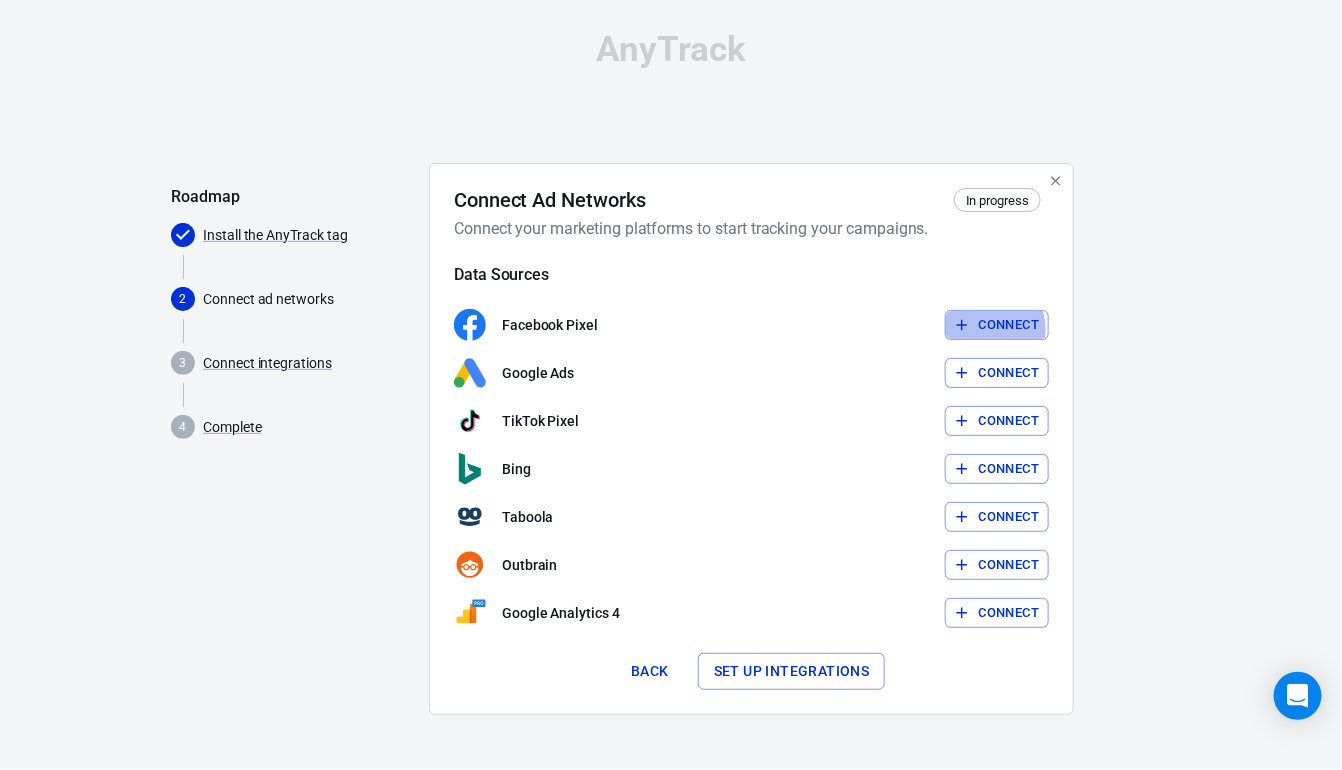 click on "Connect" at bounding box center (1009, 325) 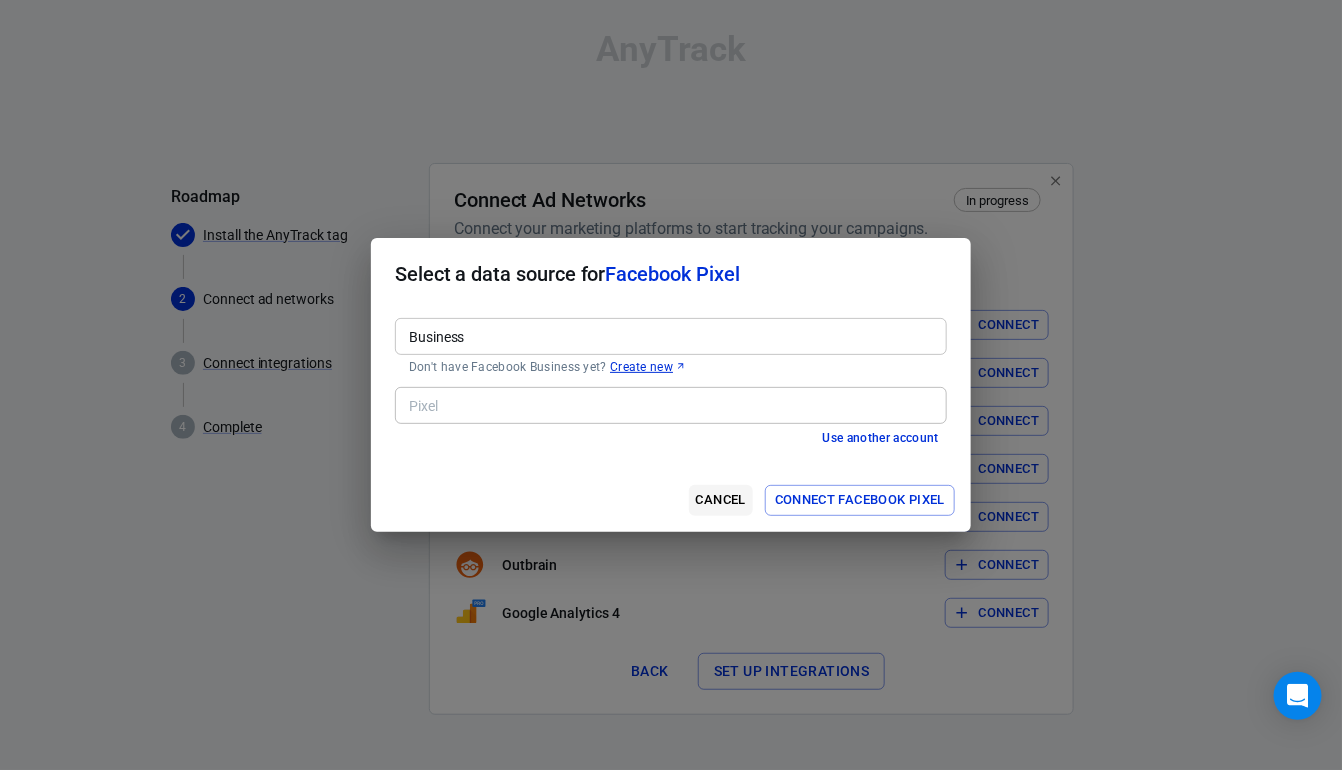 click on "Cancel" at bounding box center [721, 500] 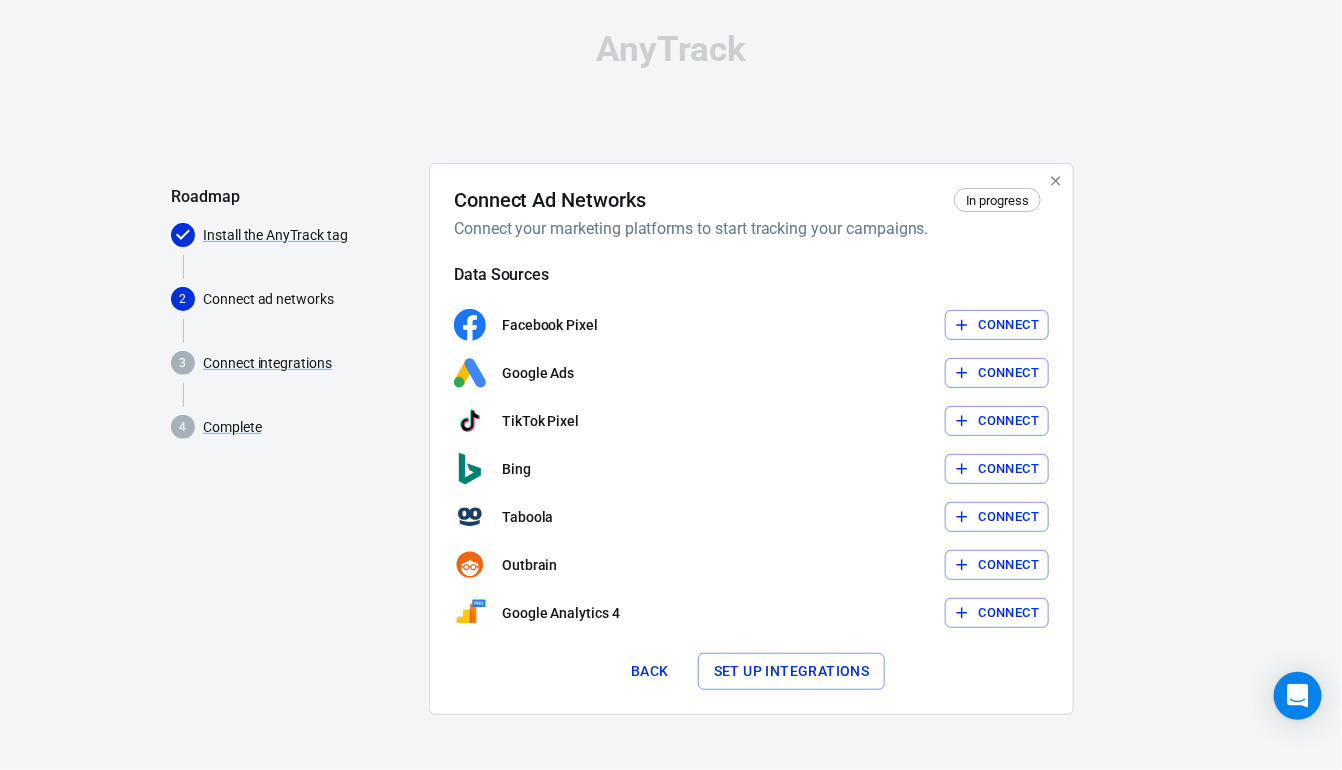 click on "Set up integrations" at bounding box center [792, 671] 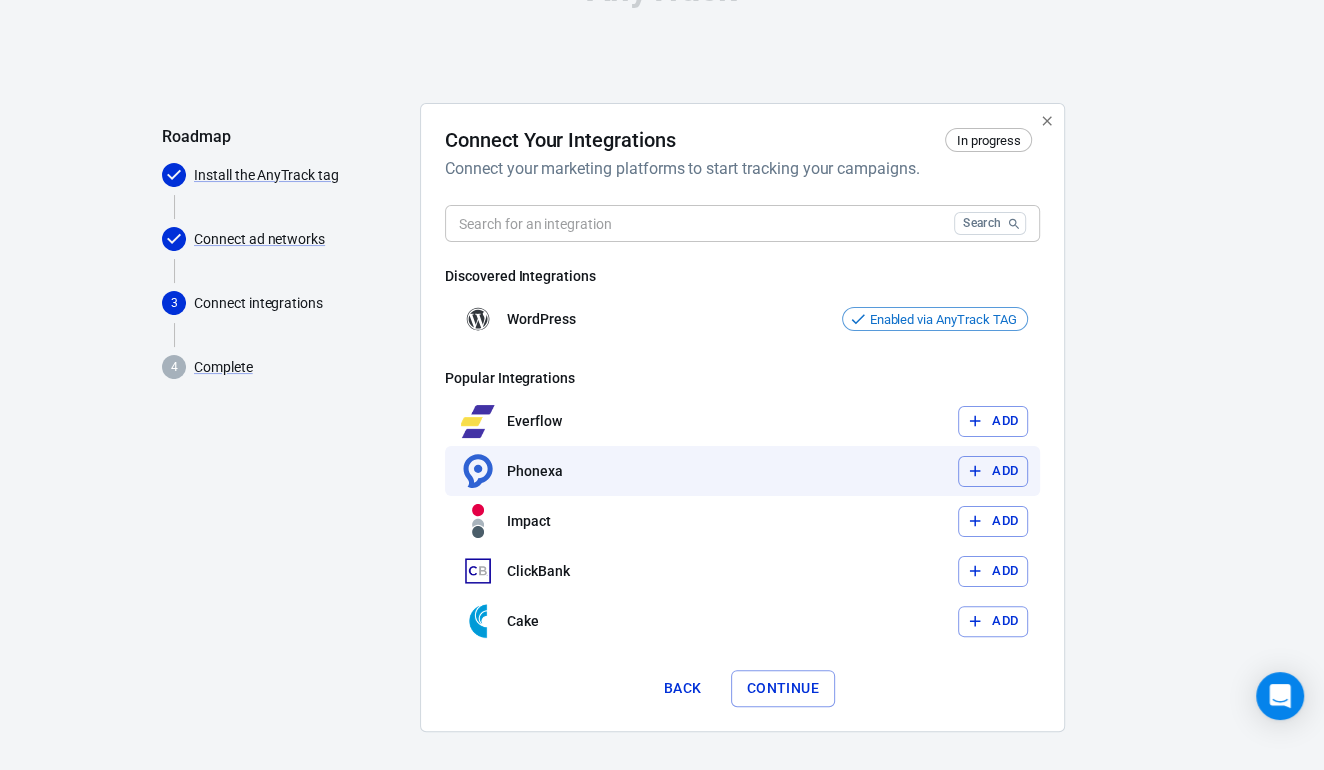 scroll, scrollTop: 68, scrollLeft: 0, axis: vertical 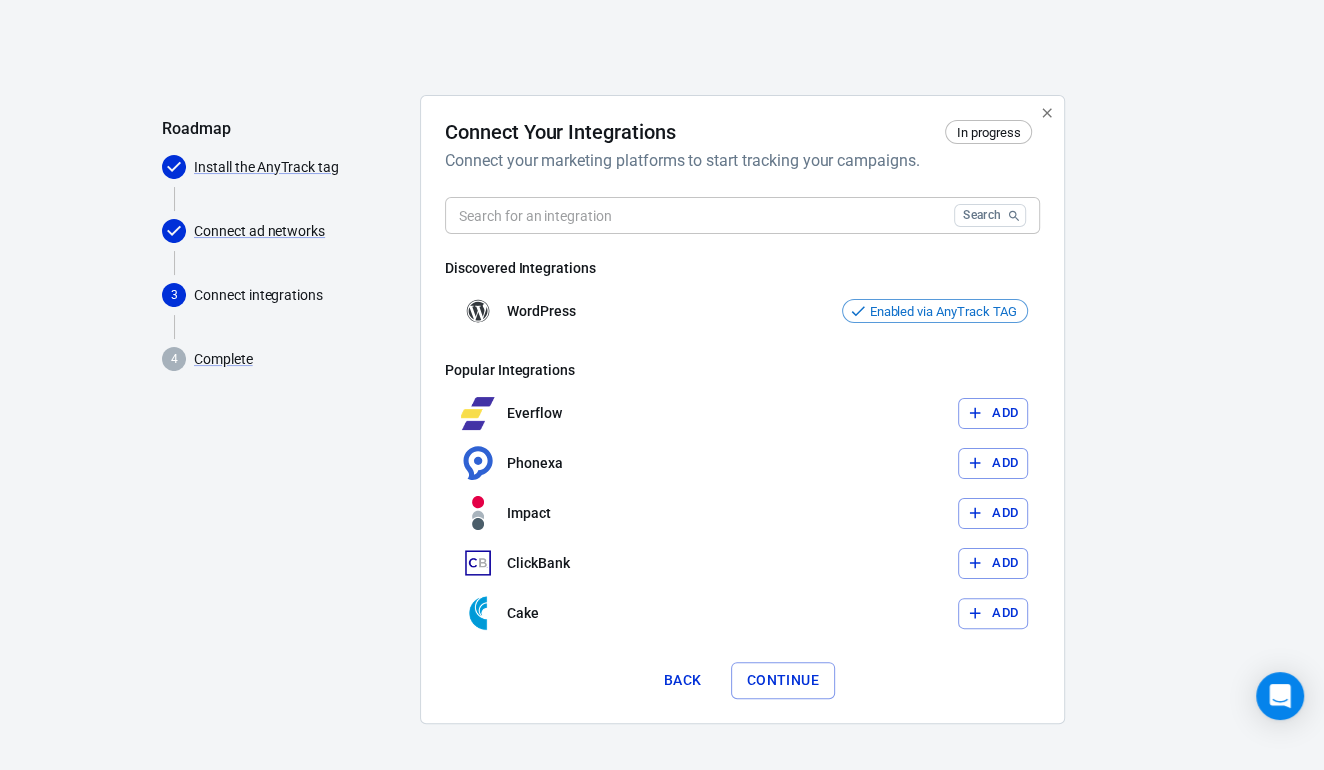 click on "Continue" at bounding box center [783, 680] 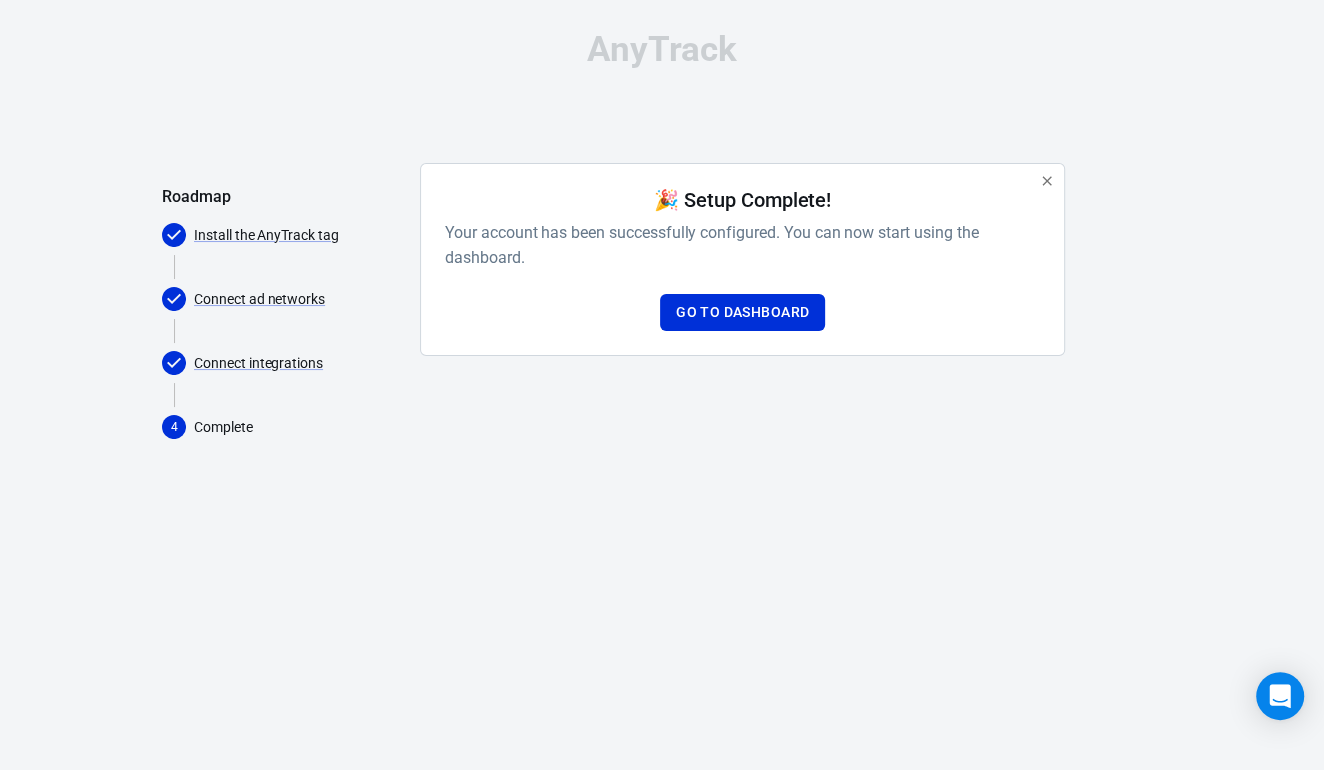 scroll, scrollTop: 0, scrollLeft: 0, axis: both 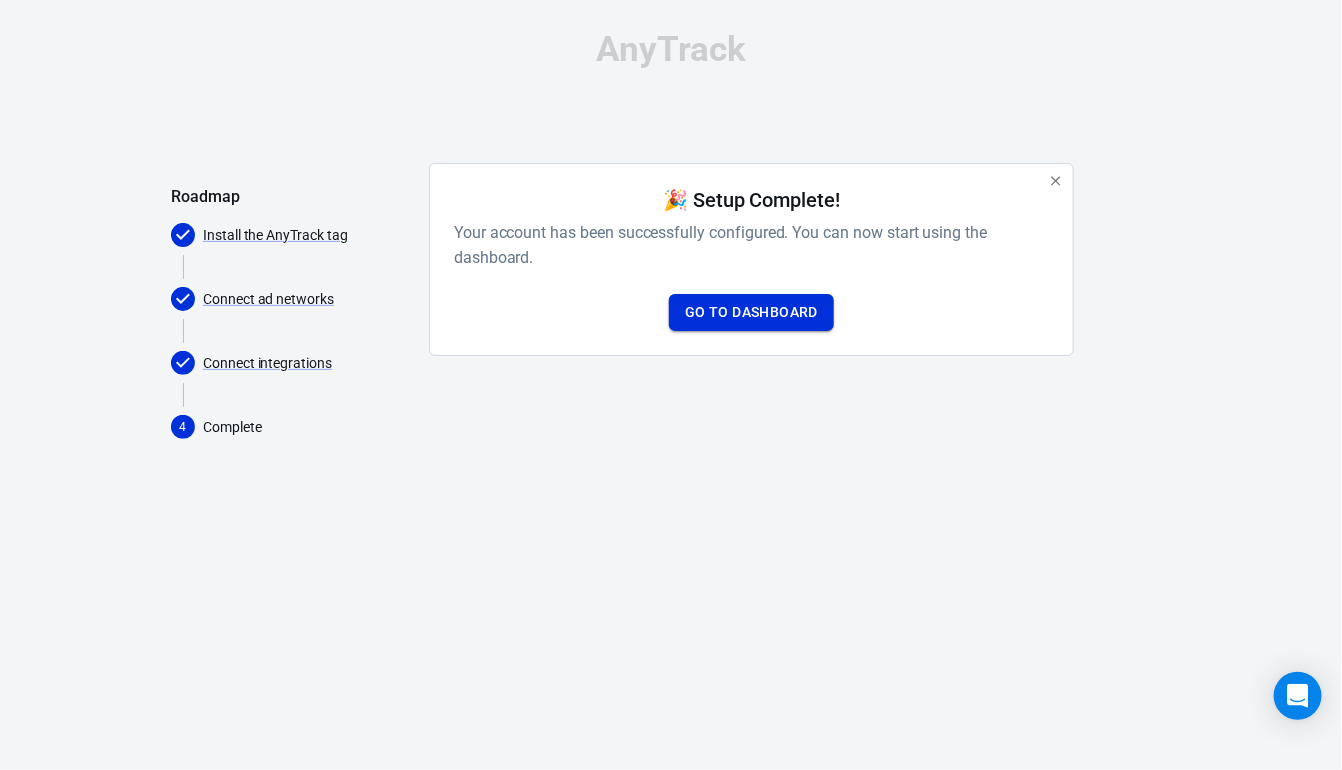 click on "Go to Dashboard" at bounding box center [751, 312] 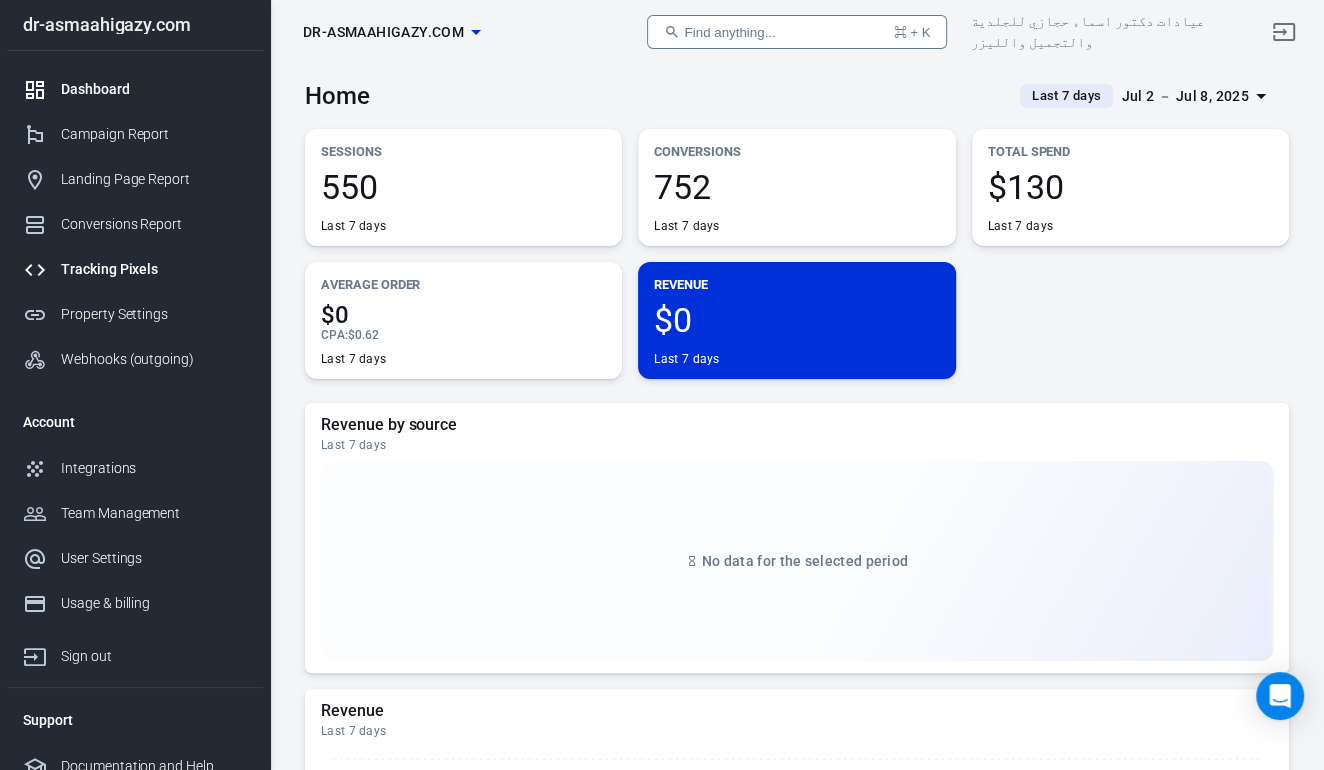 click on "Tracking Pixels" at bounding box center (135, 269) 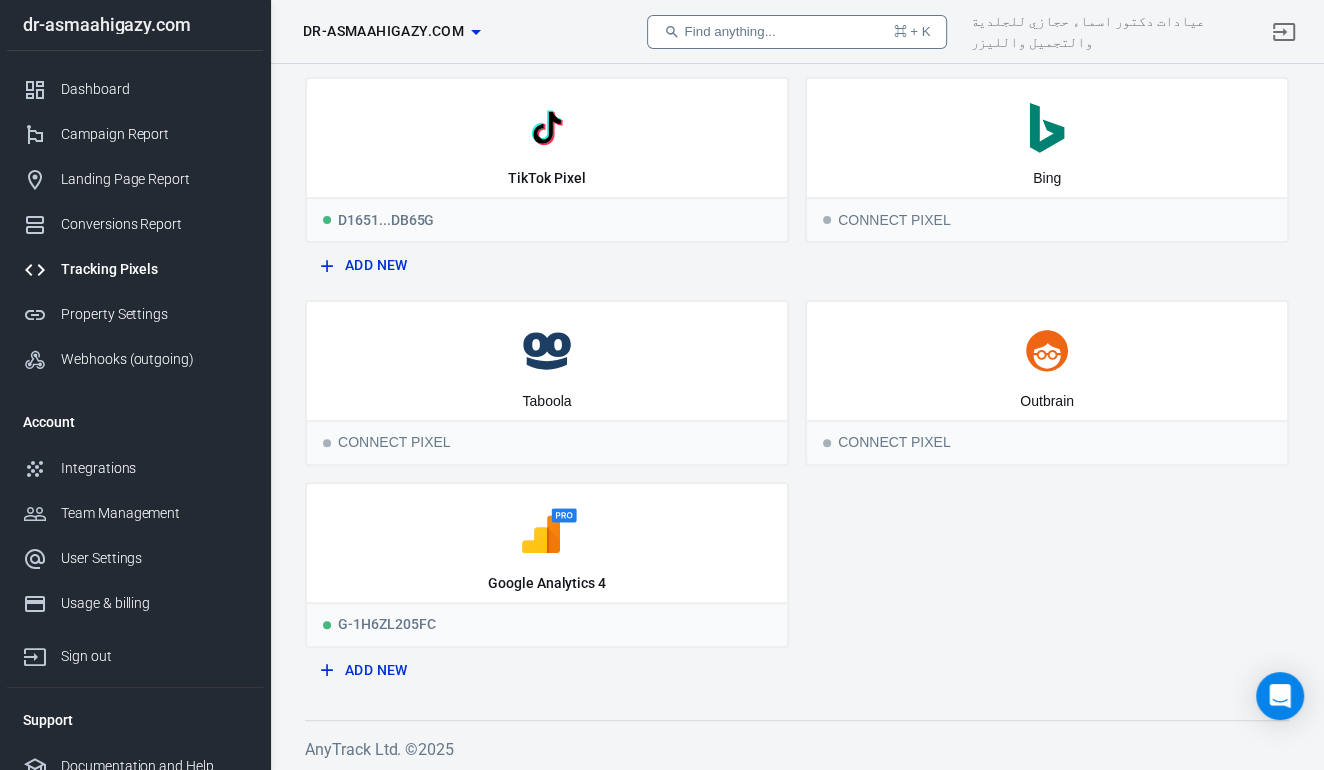 scroll, scrollTop: 272, scrollLeft: 0, axis: vertical 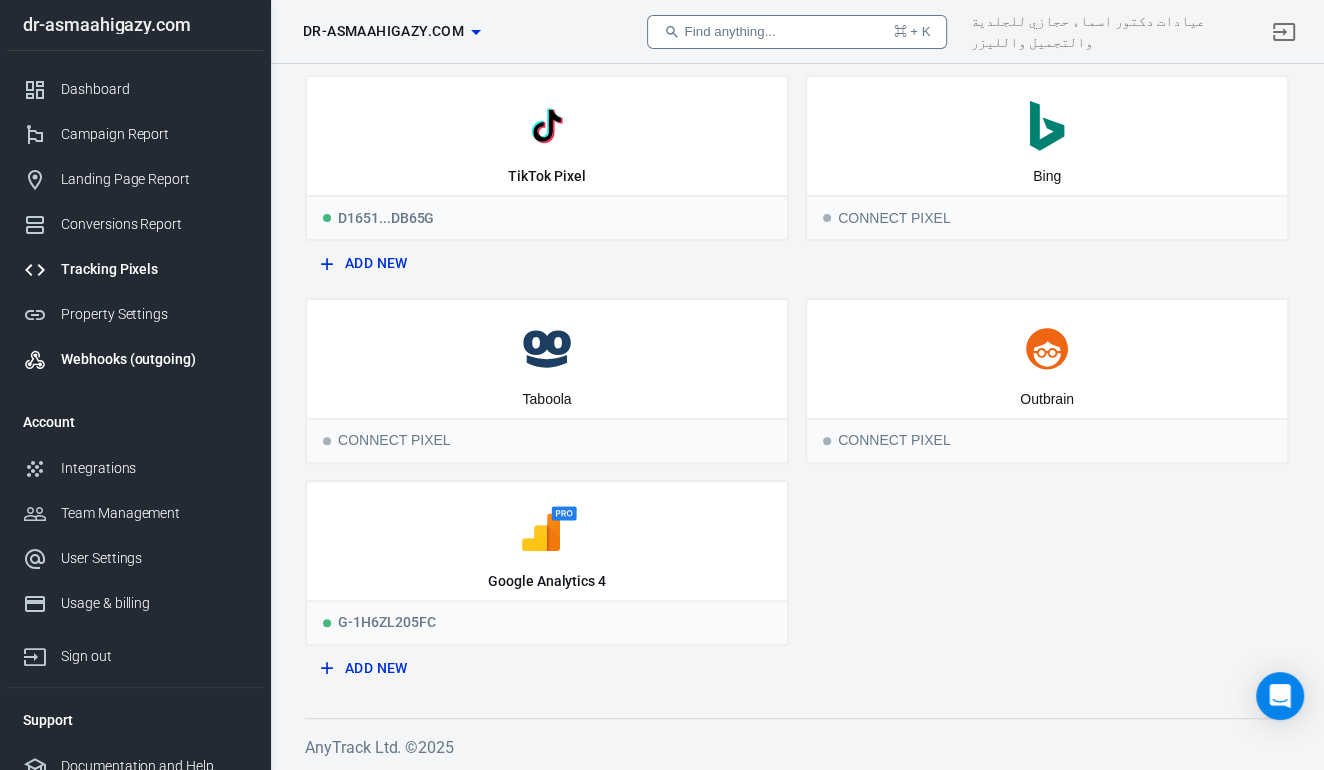 click on "Webhooks (outgoing)" at bounding box center (154, 359) 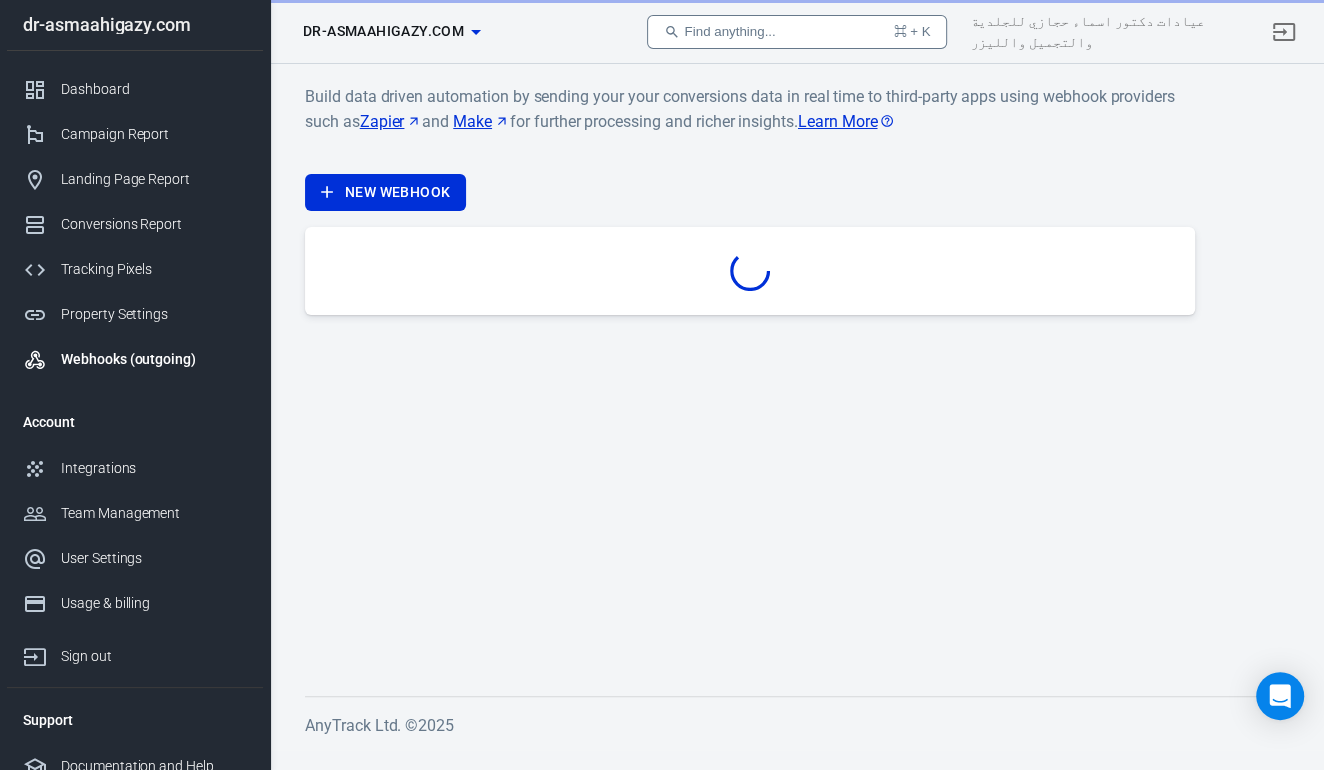 scroll, scrollTop: 0, scrollLeft: 0, axis: both 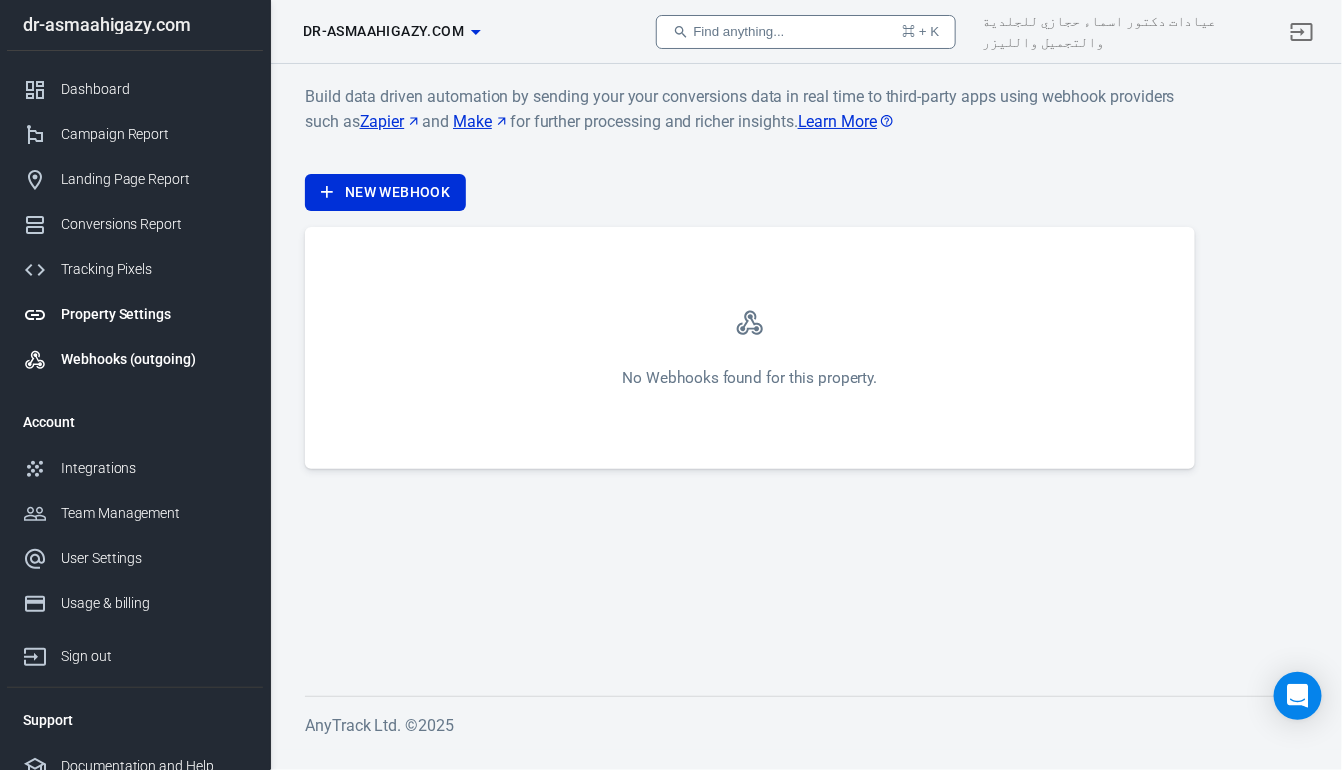 click on "Property Settings" at bounding box center [154, 314] 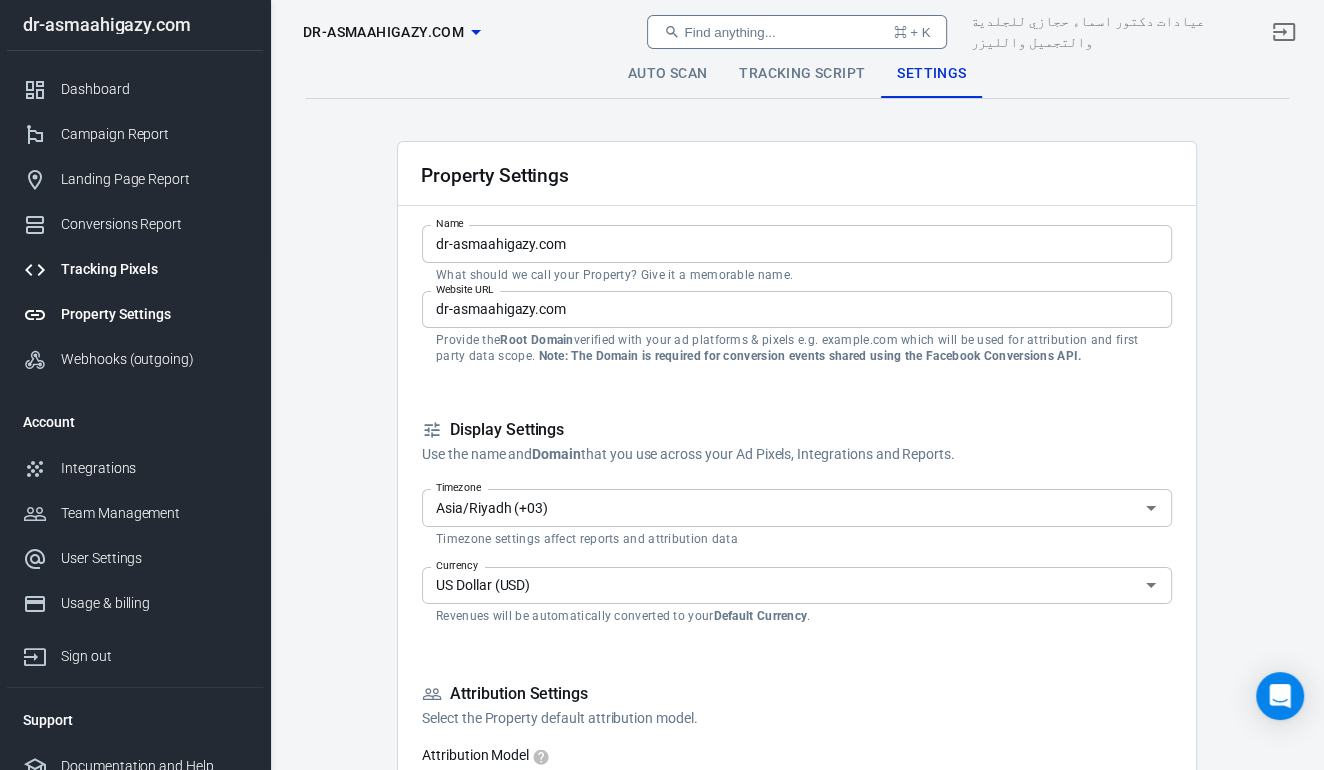click on "Tracking Pixels" at bounding box center (154, 269) 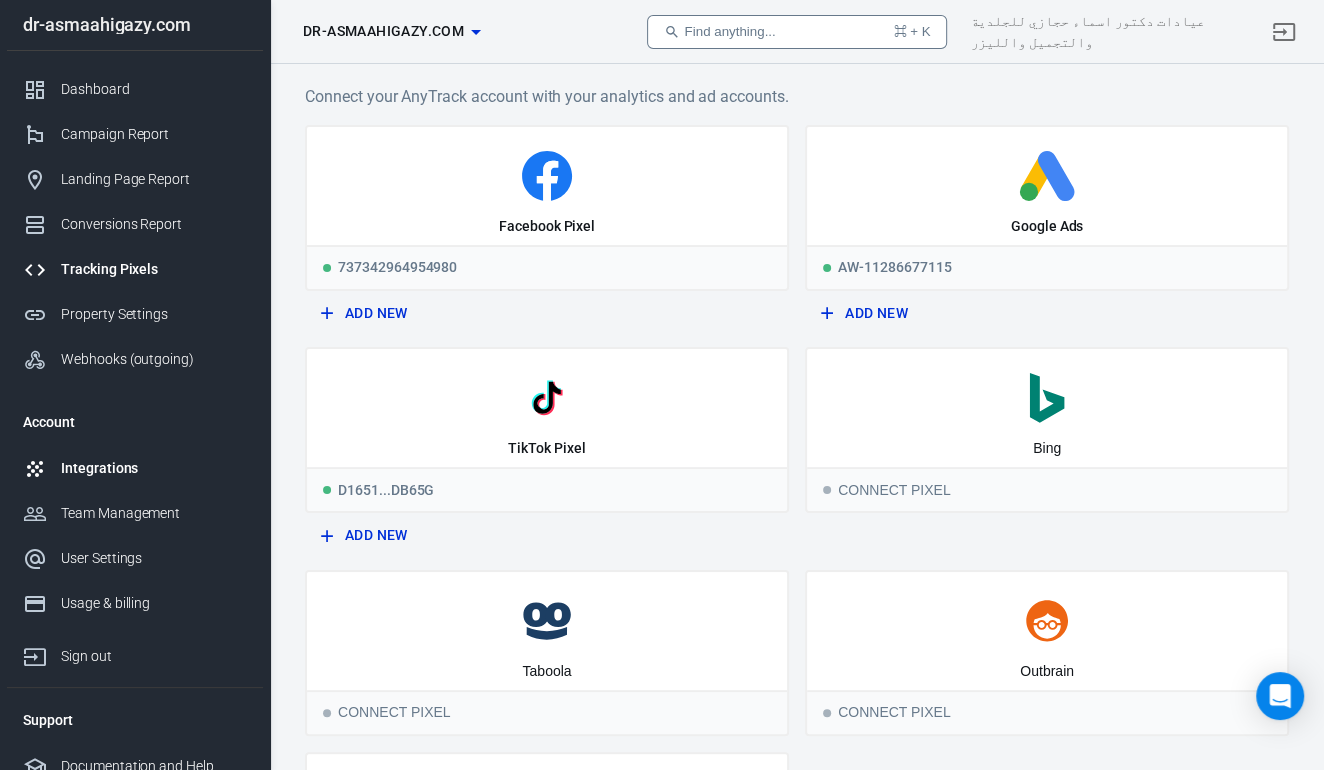 click on "Integrations" at bounding box center (154, 468) 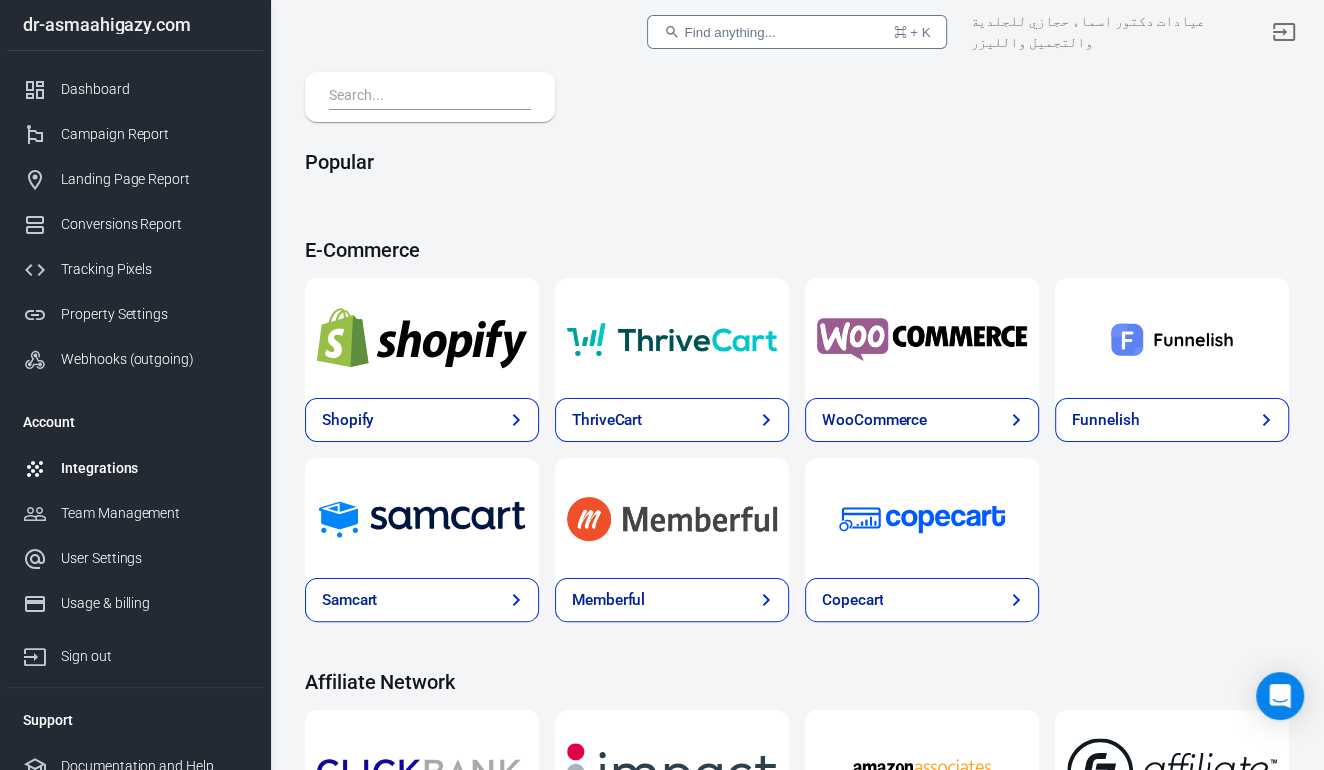 scroll, scrollTop: 0, scrollLeft: 0, axis: both 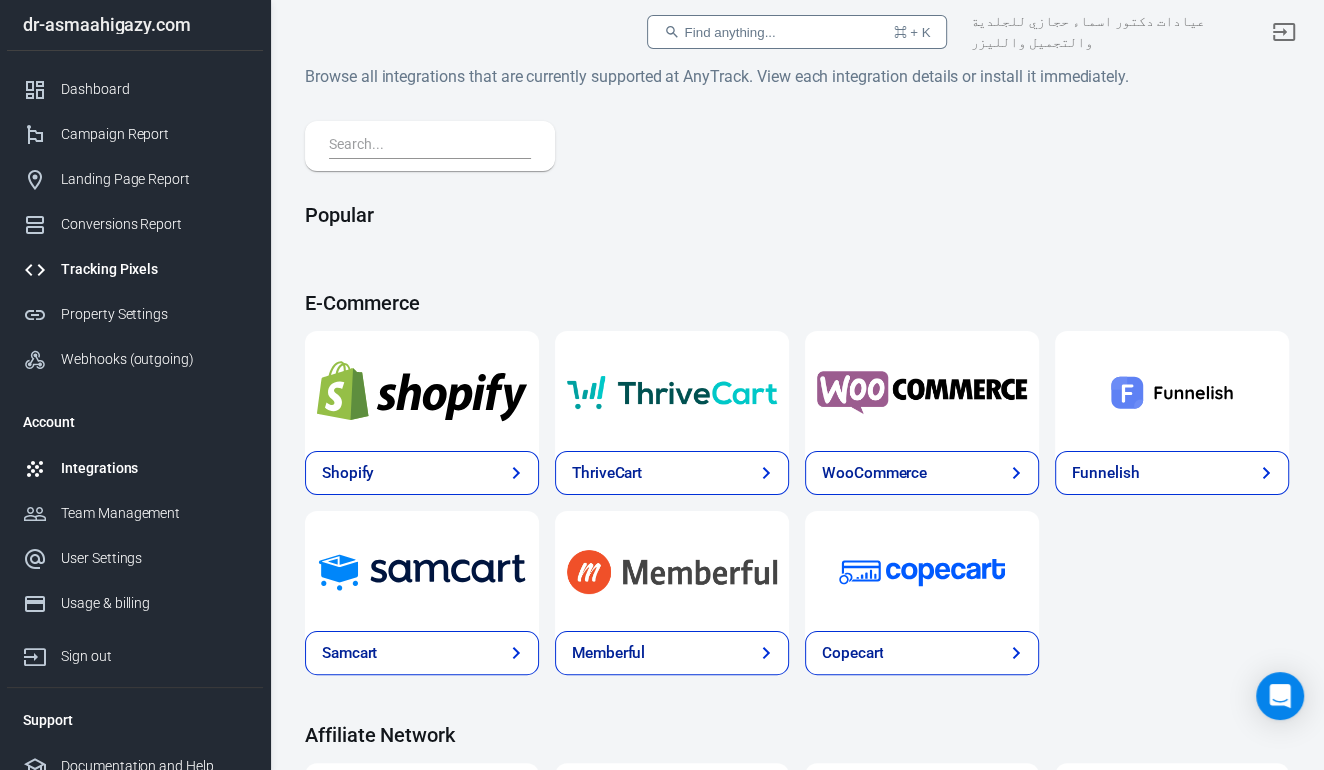 click on "Tracking Pixels" at bounding box center [135, 269] 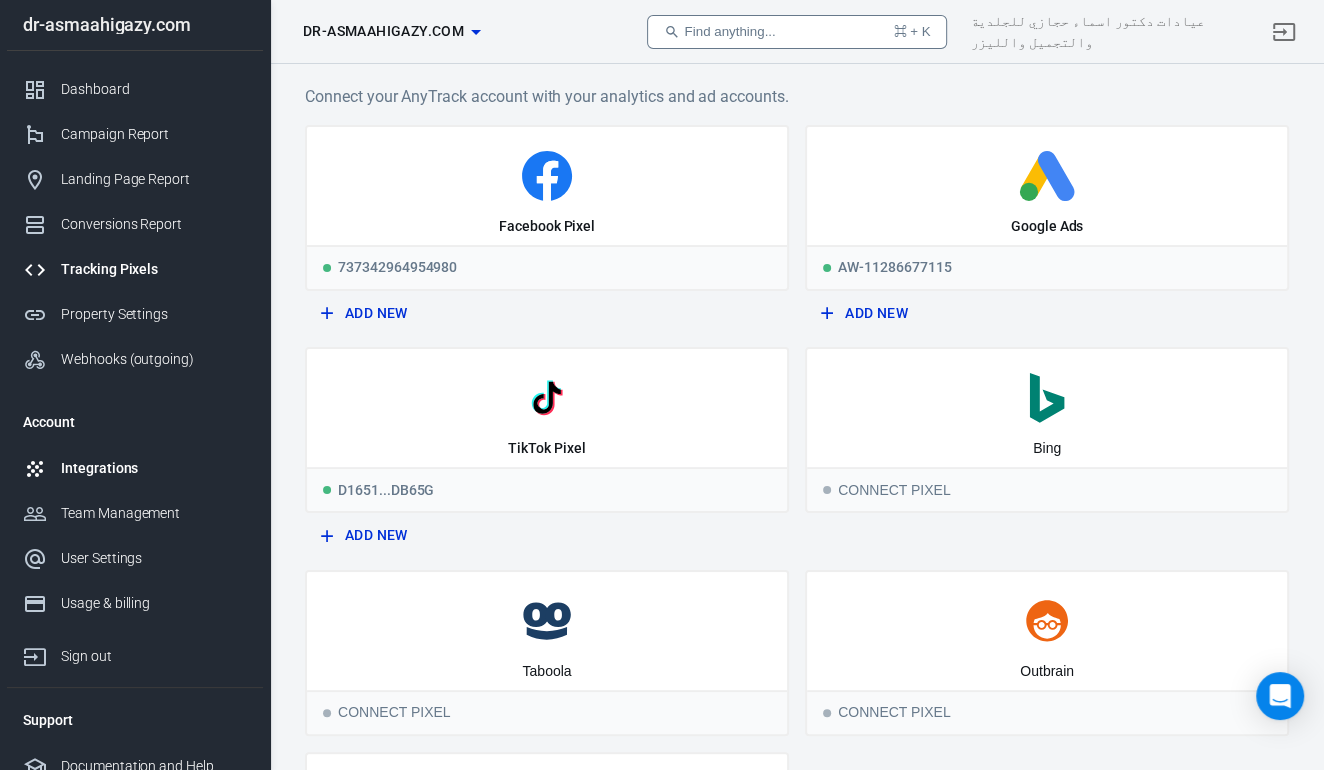 click on "Integrations" at bounding box center [154, 468] 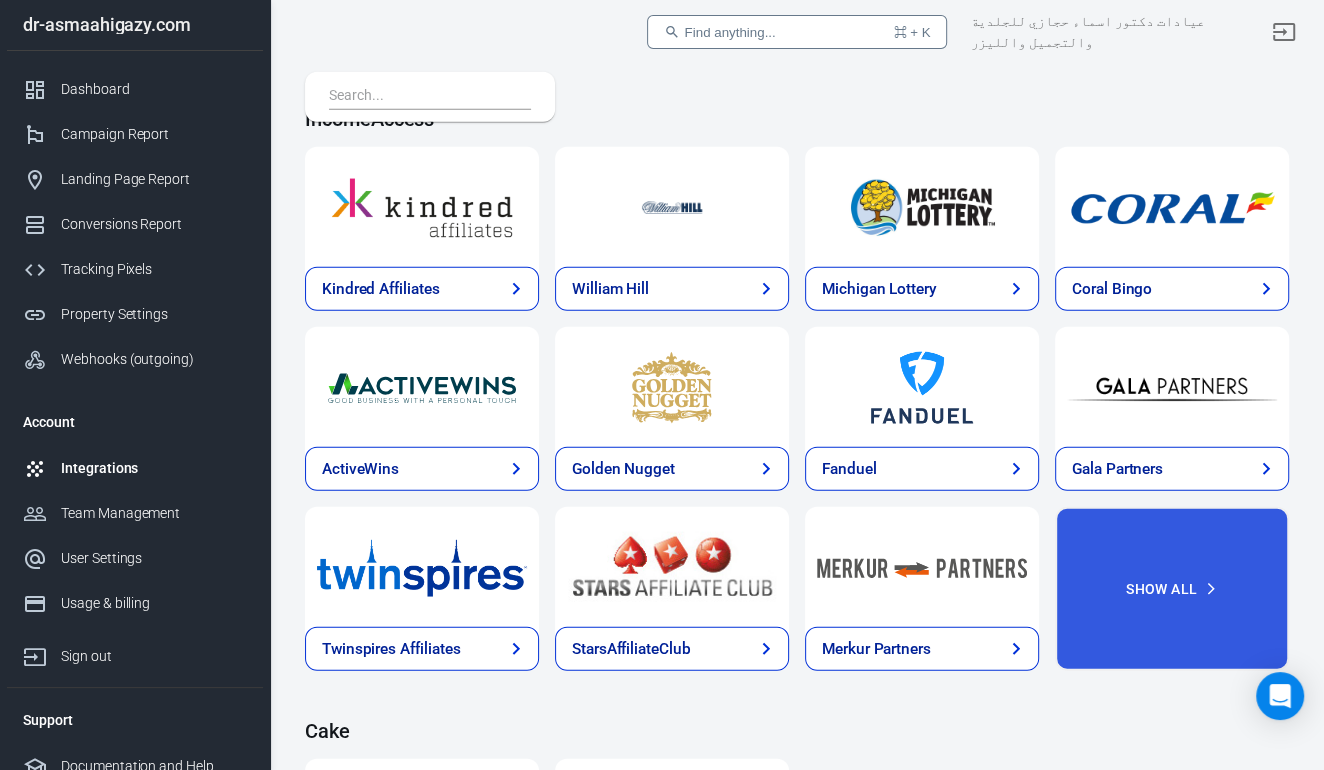 scroll, scrollTop: 4083, scrollLeft: 0, axis: vertical 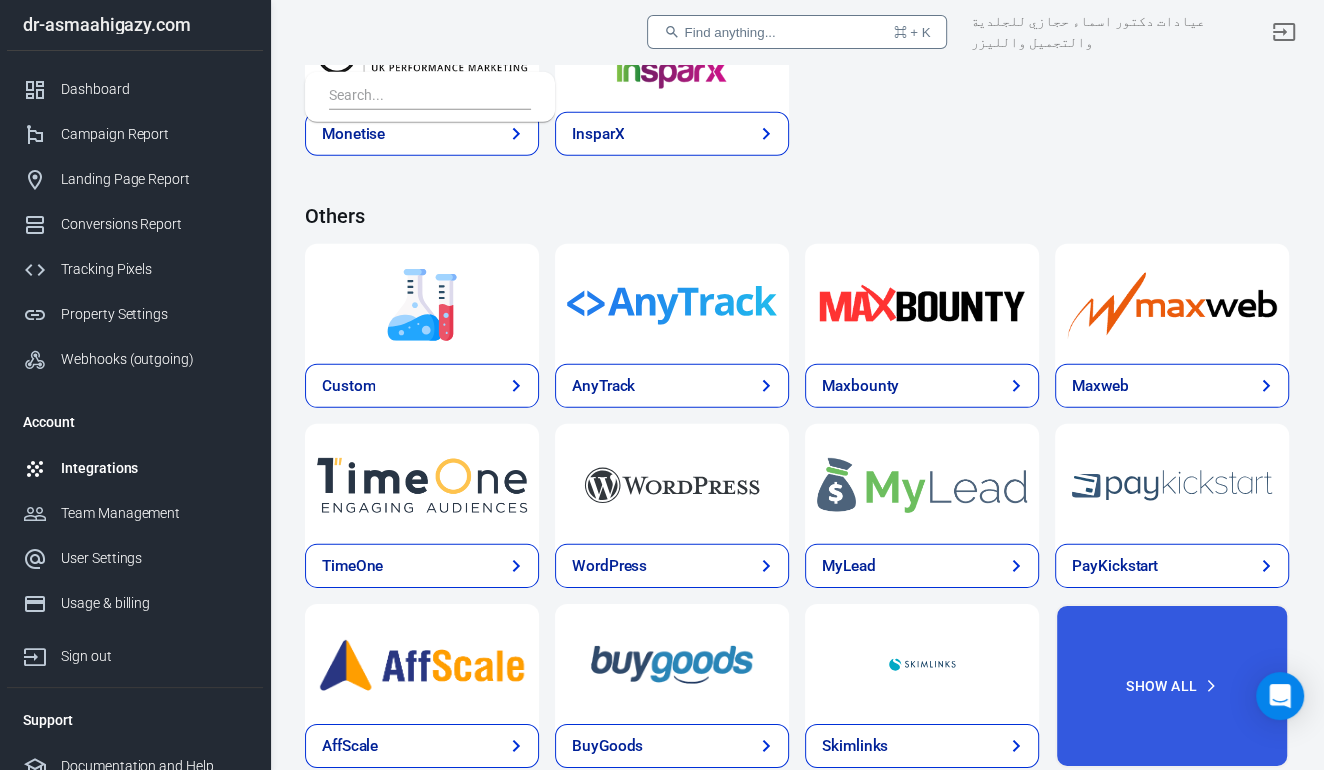 click on "Integrations" at bounding box center (154, 468) 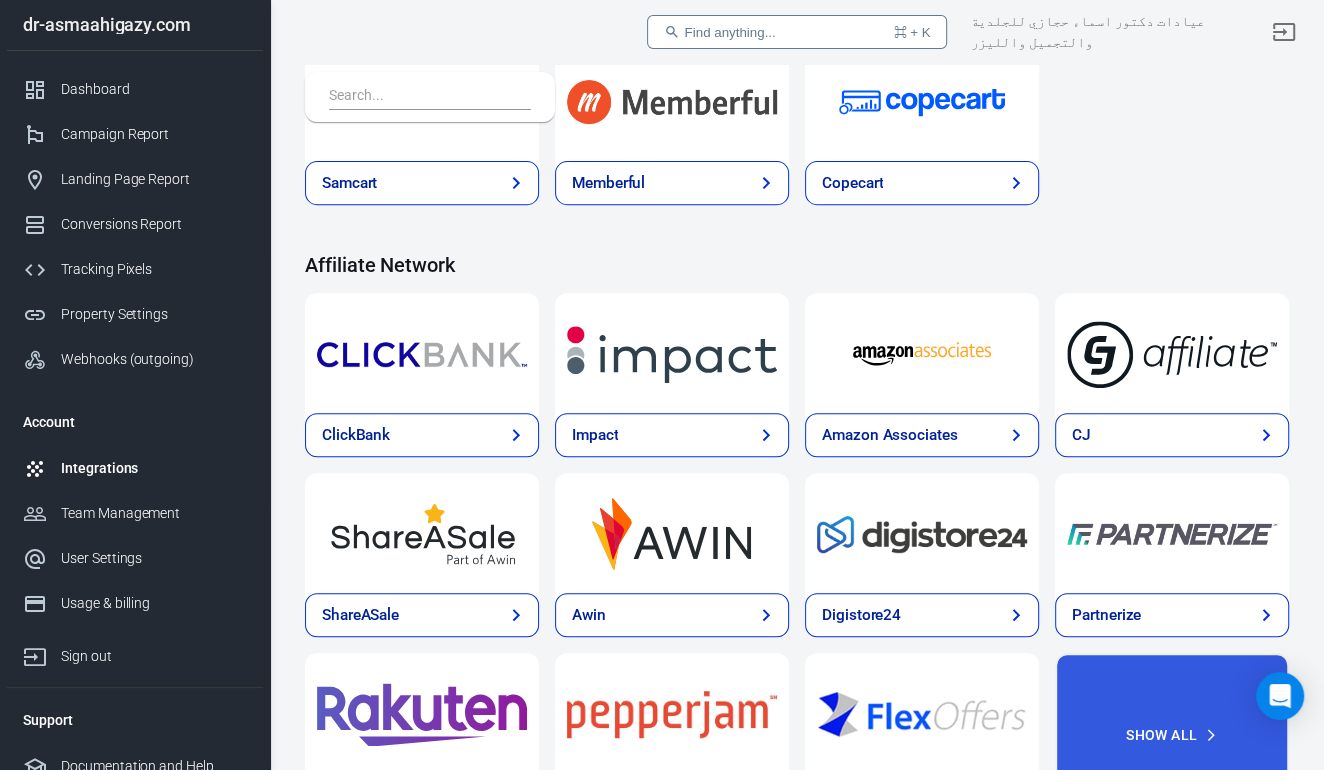 scroll, scrollTop: 0, scrollLeft: 0, axis: both 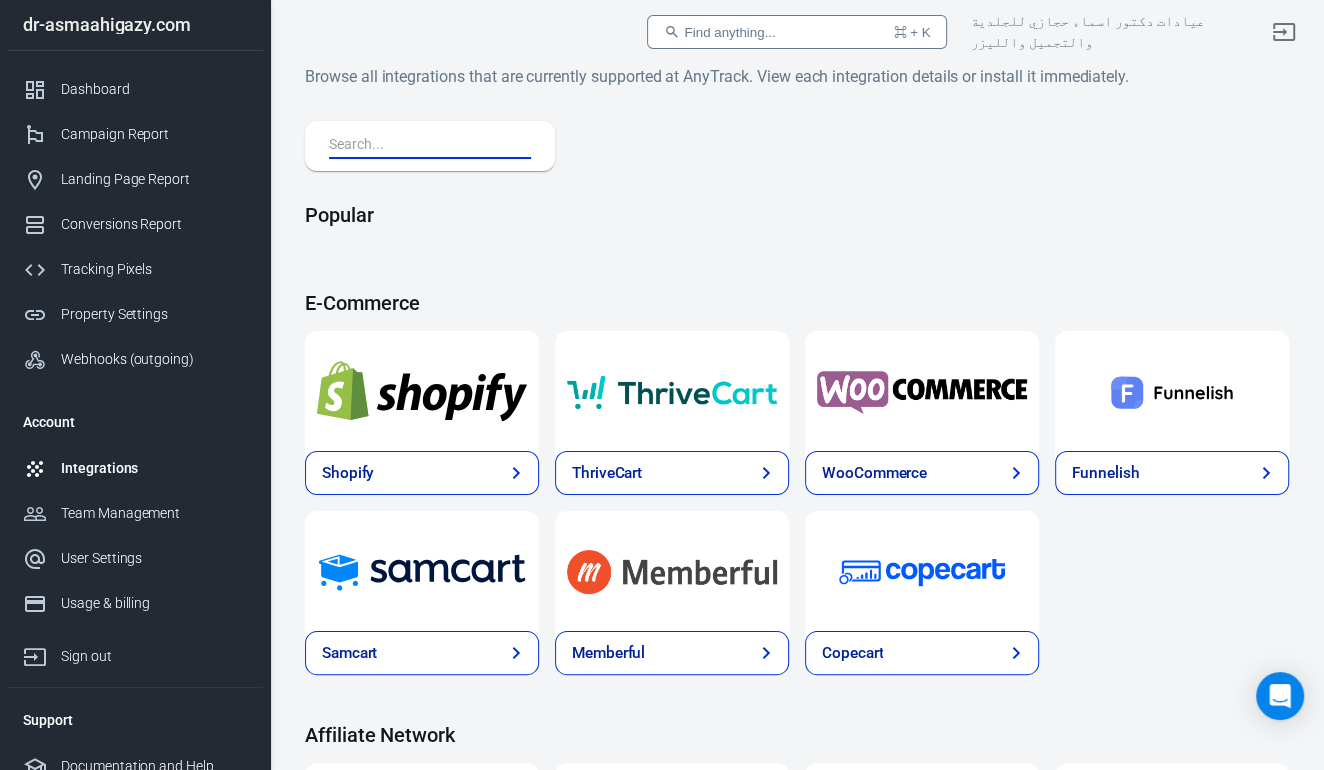 click at bounding box center [426, 146] 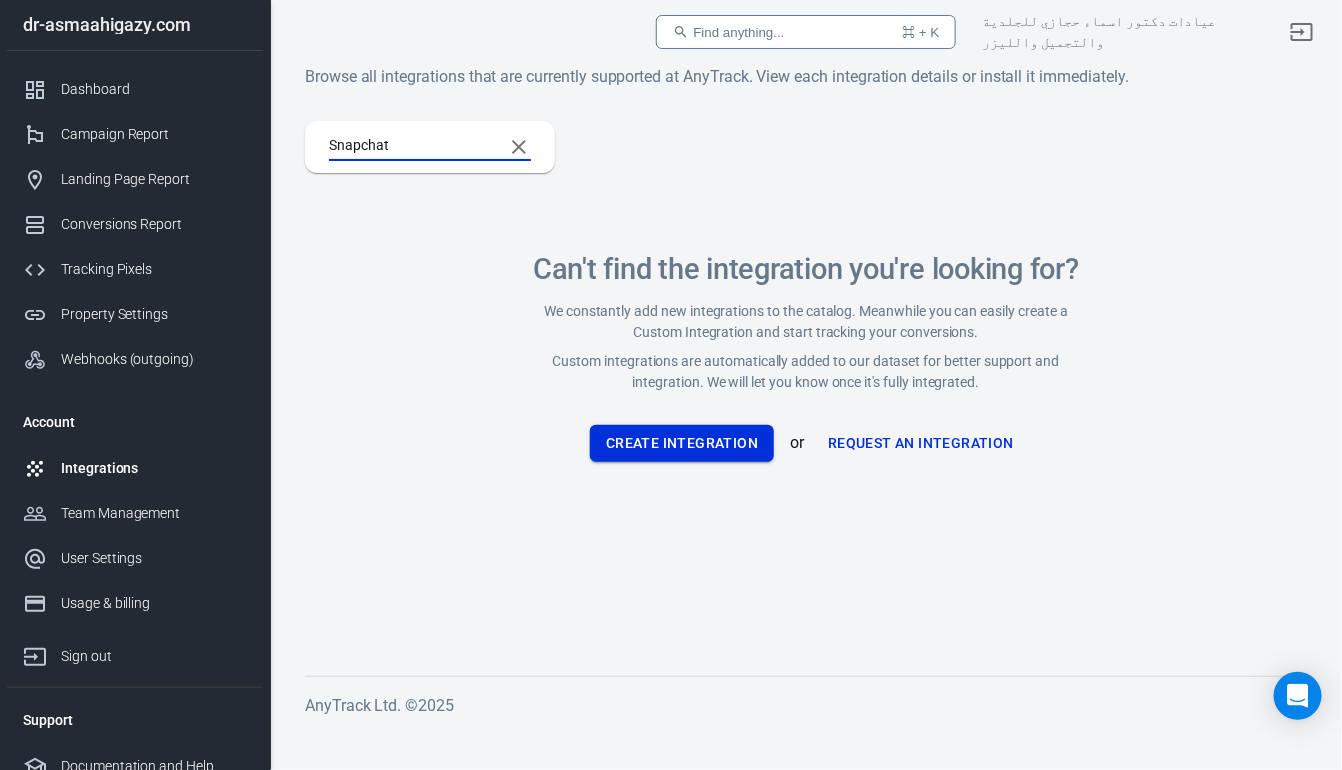 type on "Snapchat" 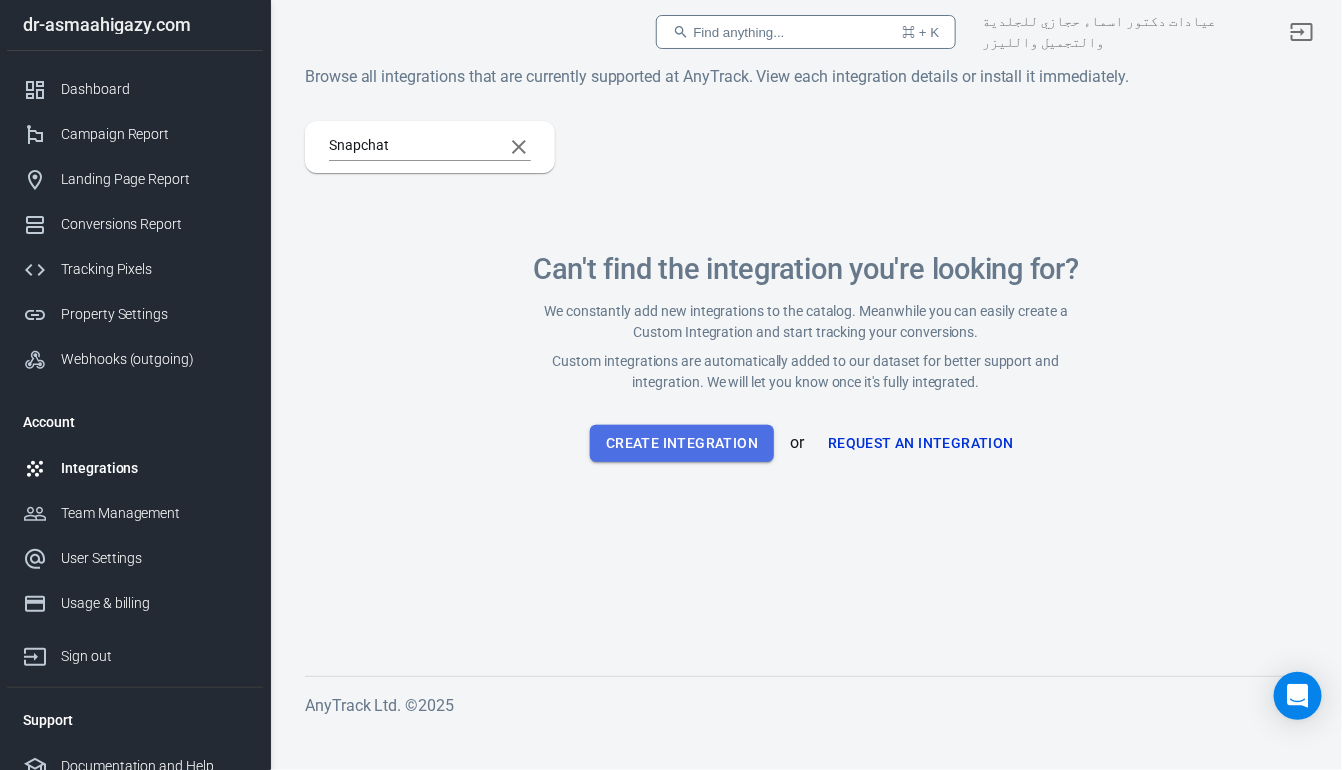 click on "Create Integration" at bounding box center (682, 443) 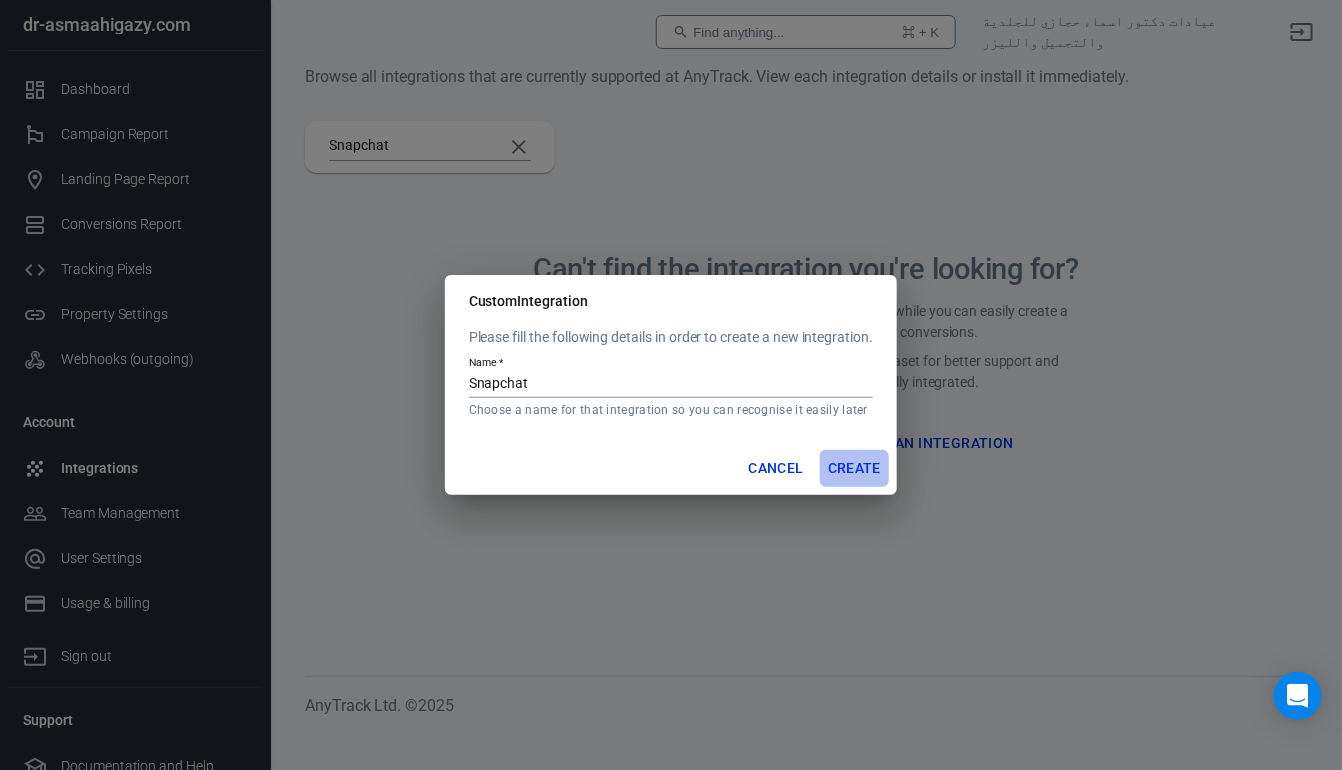 click on "Create" at bounding box center (854, 468) 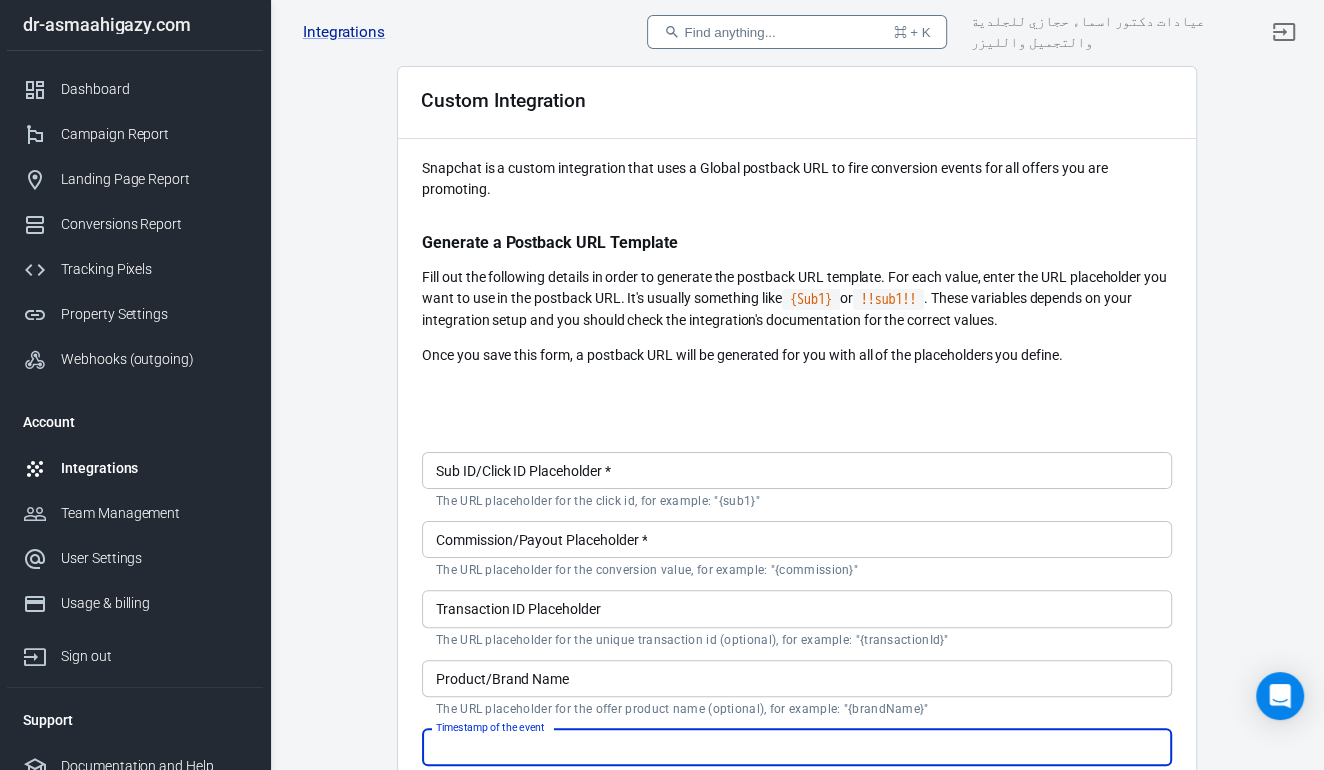 scroll, scrollTop: 78, scrollLeft: 0, axis: vertical 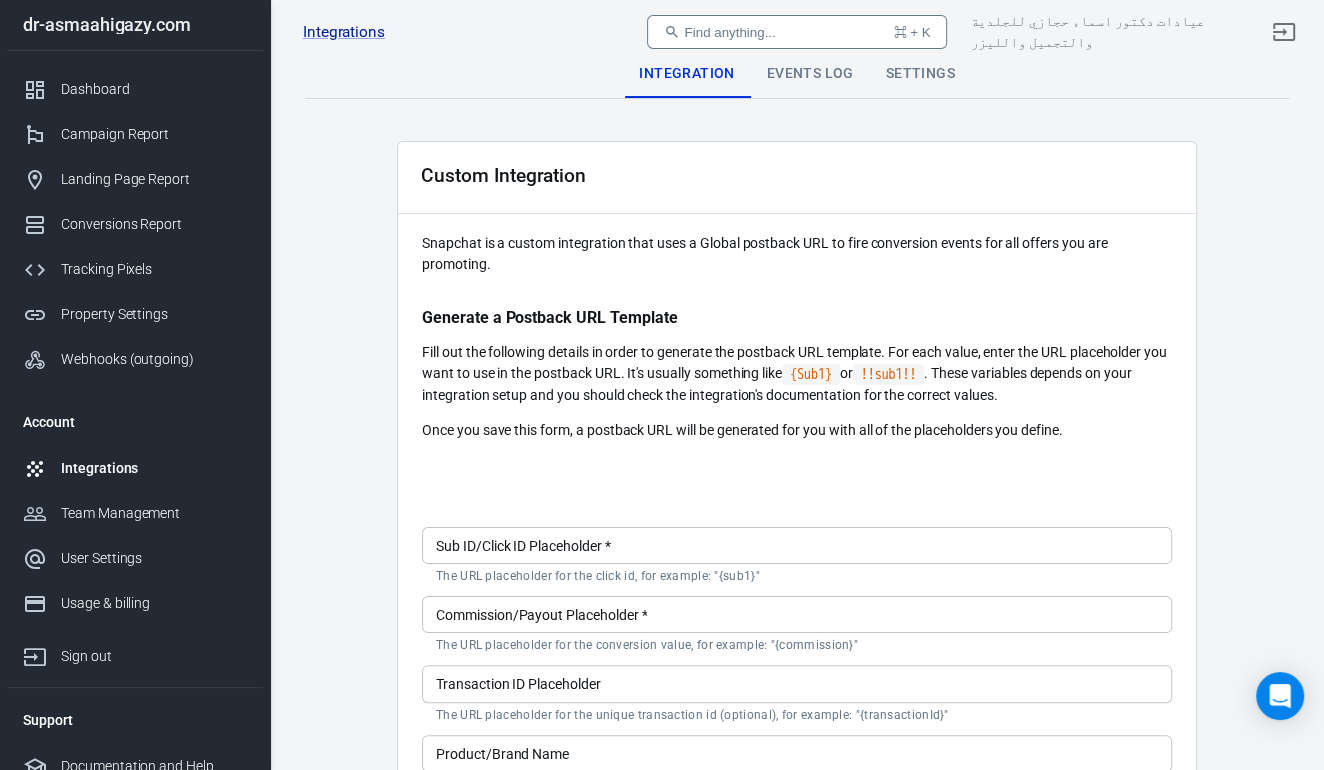 click on "Integrations" at bounding box center [154, 468] 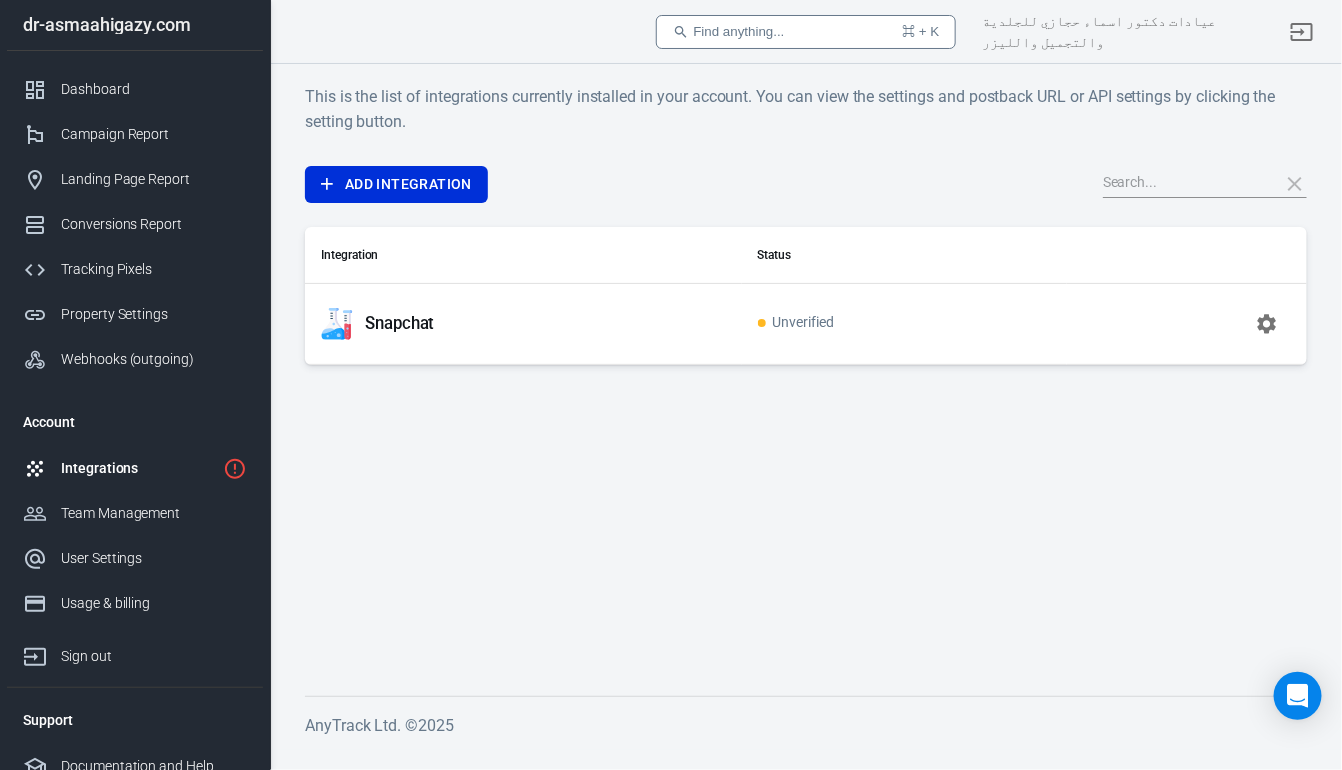 click at bounding box center [1267, 324] 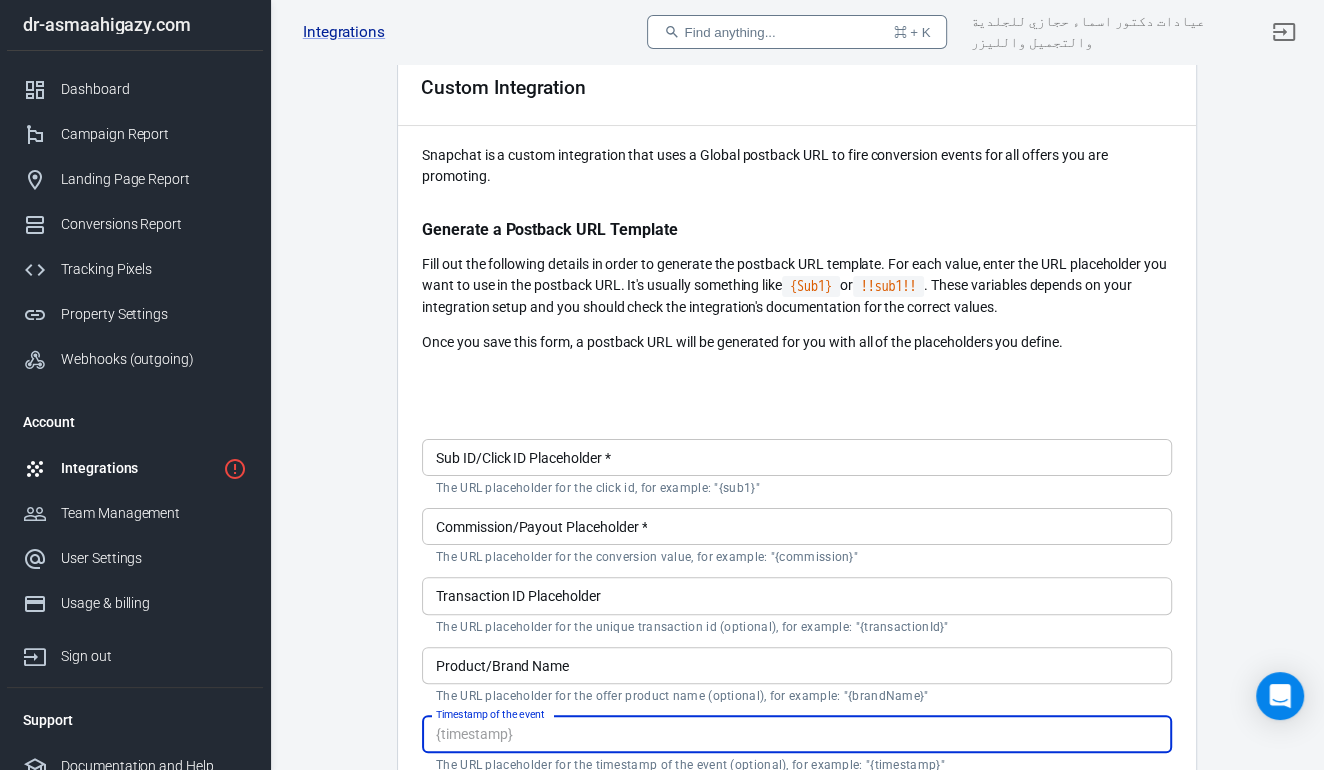 scroll, scrollTop: 0, scrollLeft: 0, axis: both 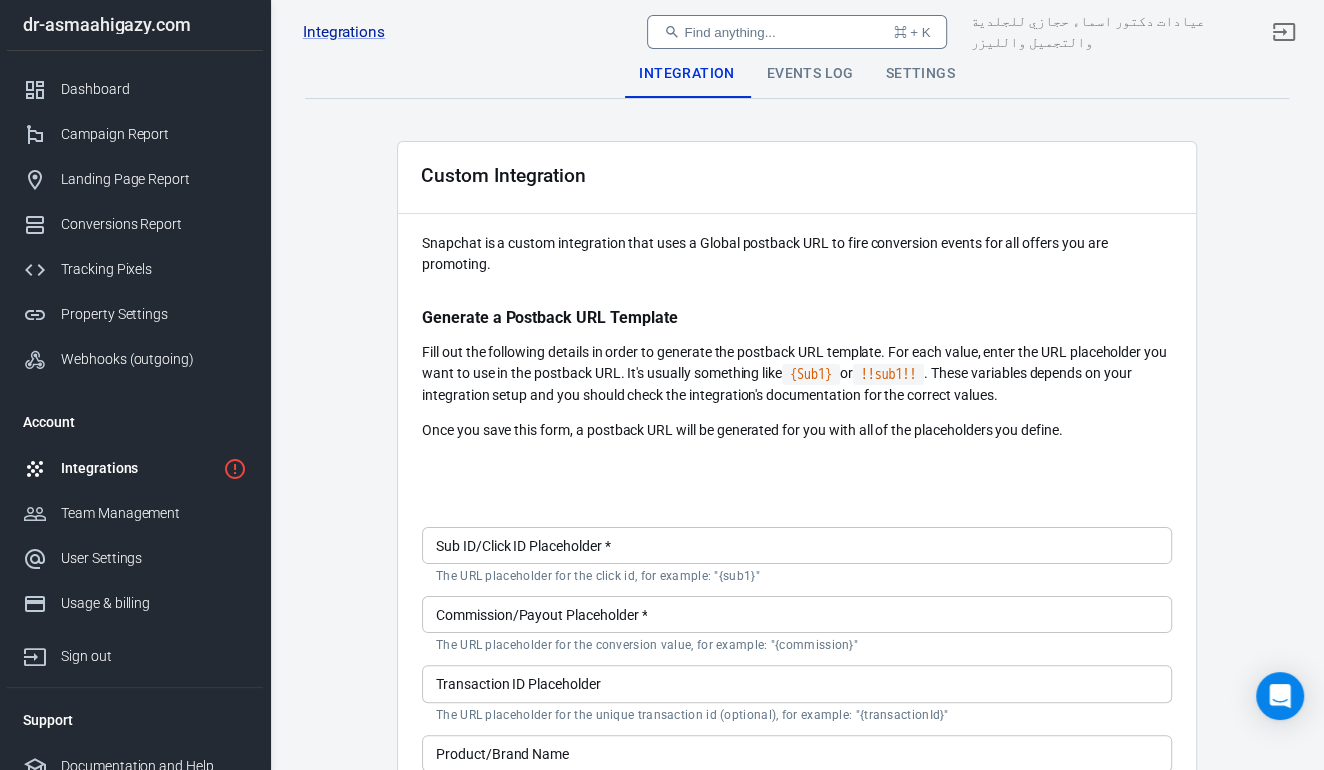 click on "Settings" at bounding box center (920, 74) 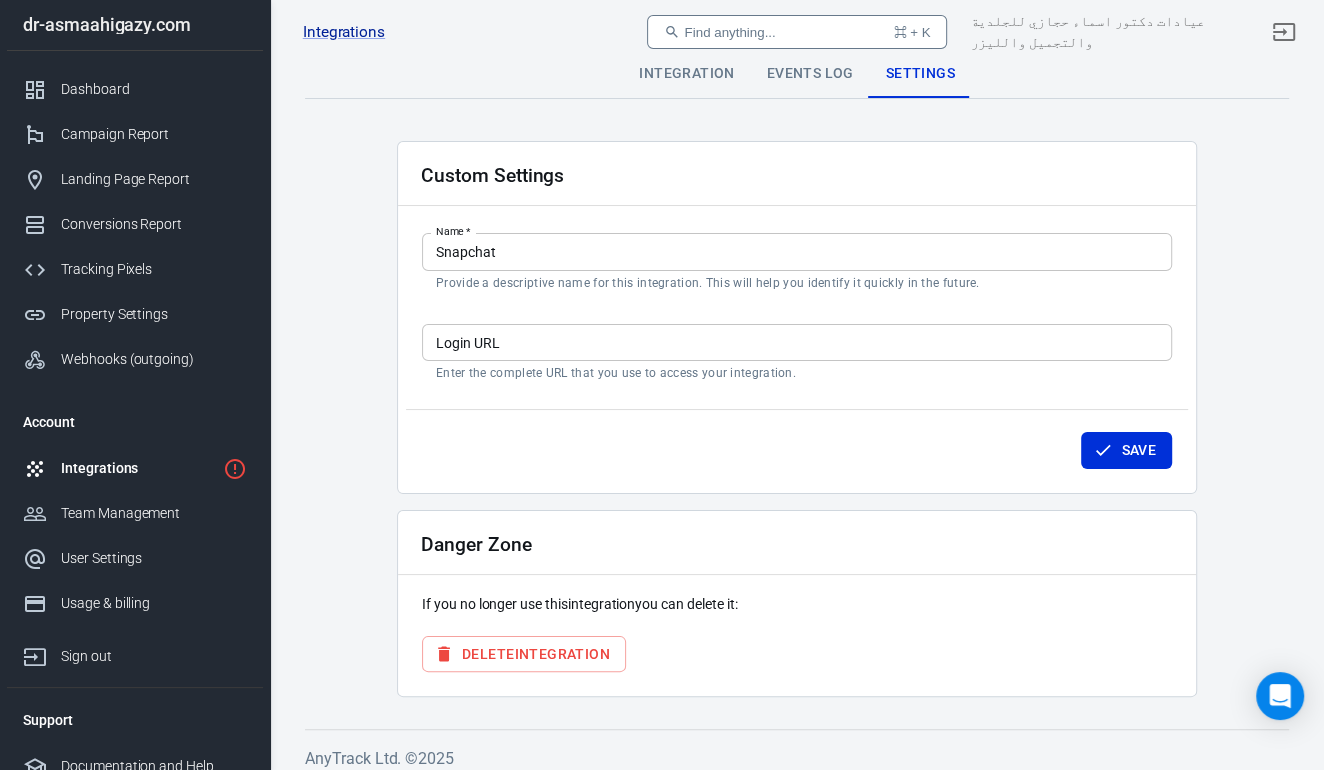 click on "Snapchat" at bounding box center [797, 251] 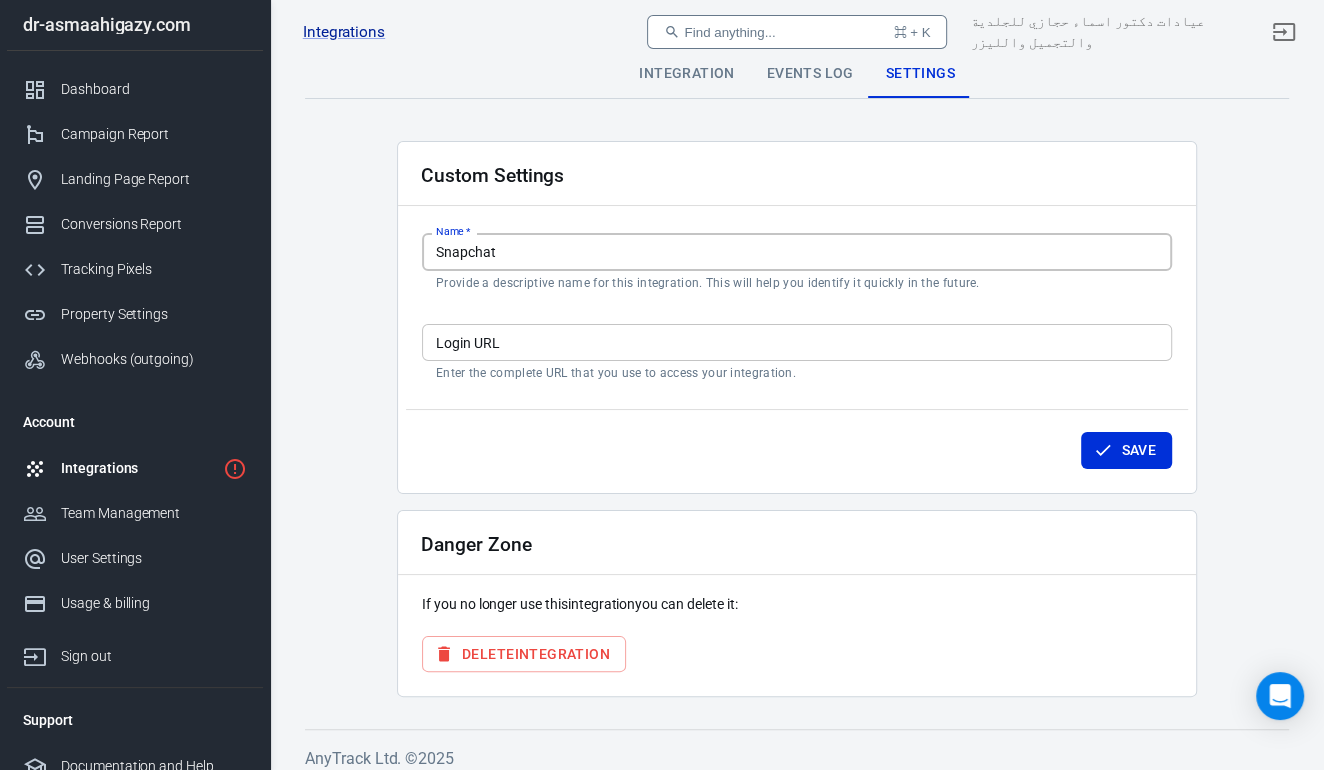 click on "Snapchat" at bounding box center [797, 251] 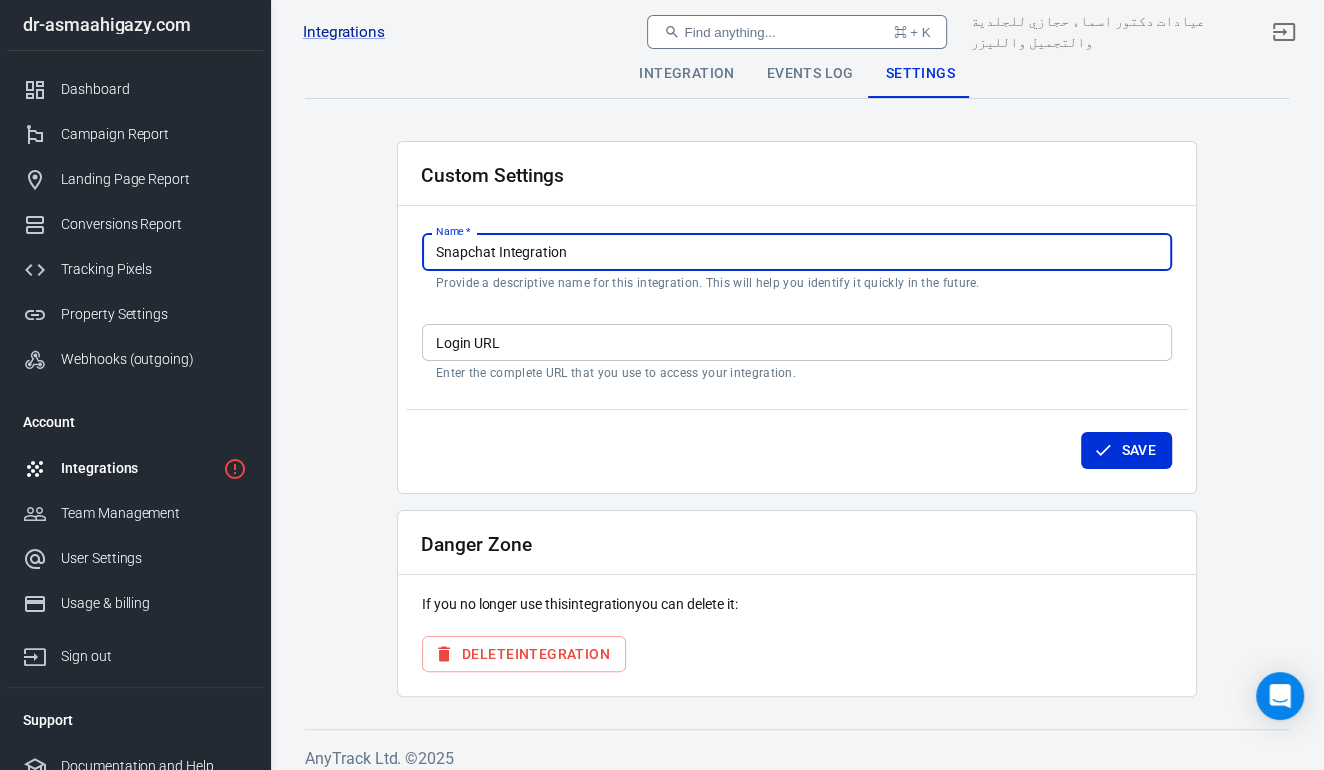 type on "Snapchat Integration" 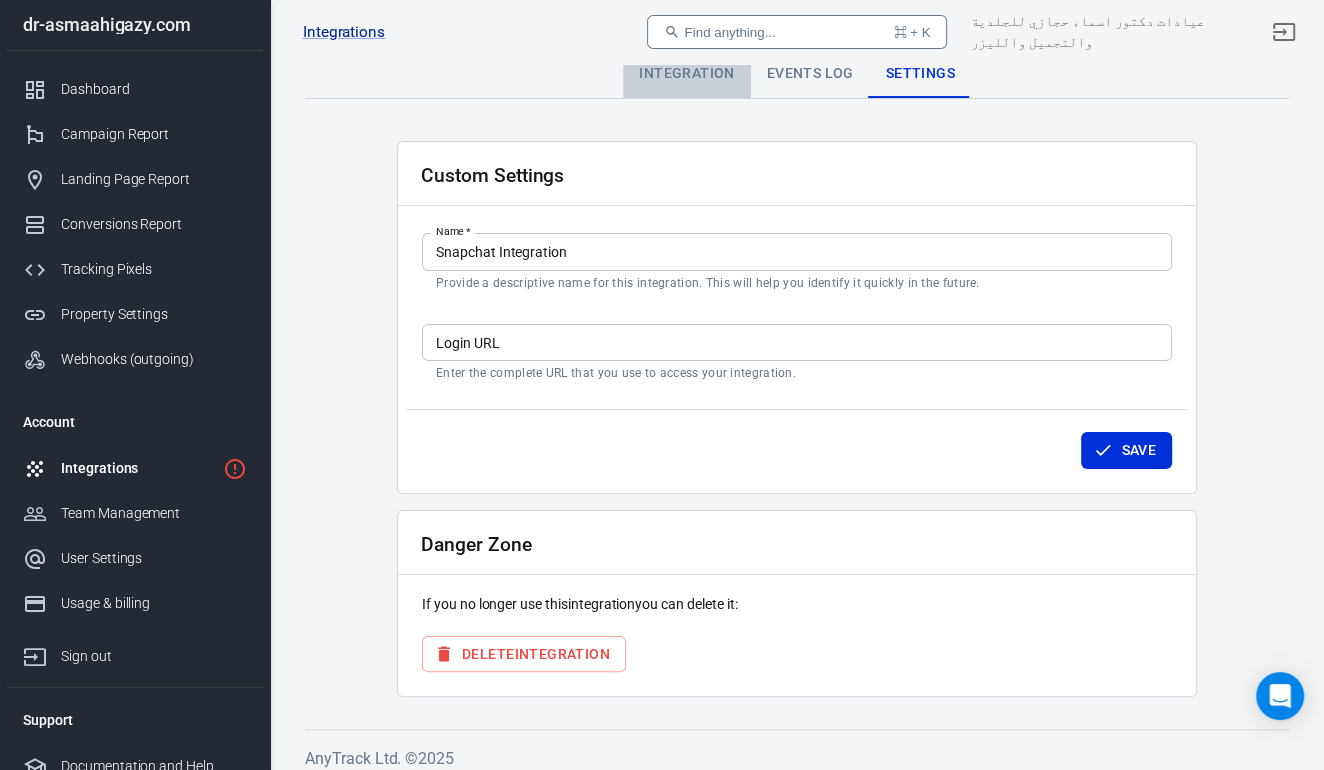 click on "Integration" at bounding box center [686, 74] 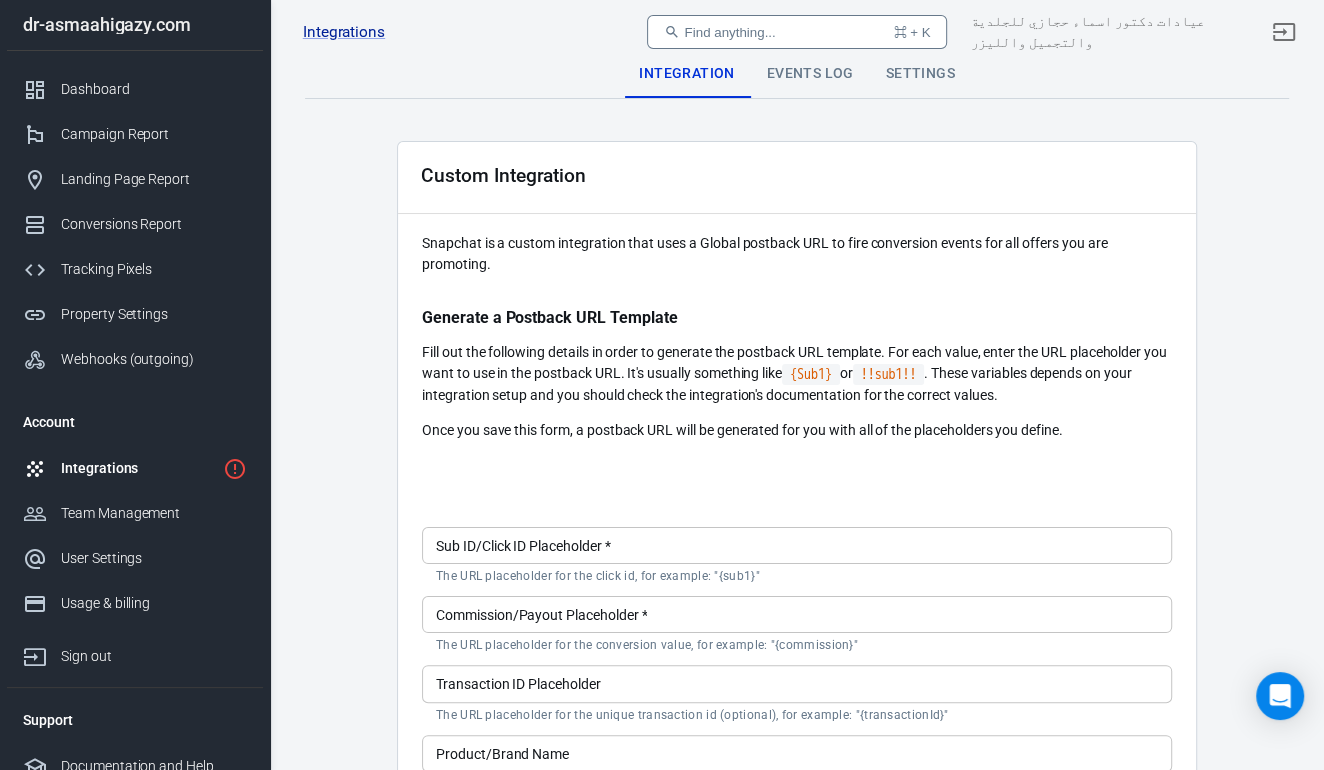 click on "Sub ID/Click ID Placeholder   *" at bounding box center [797, 545] 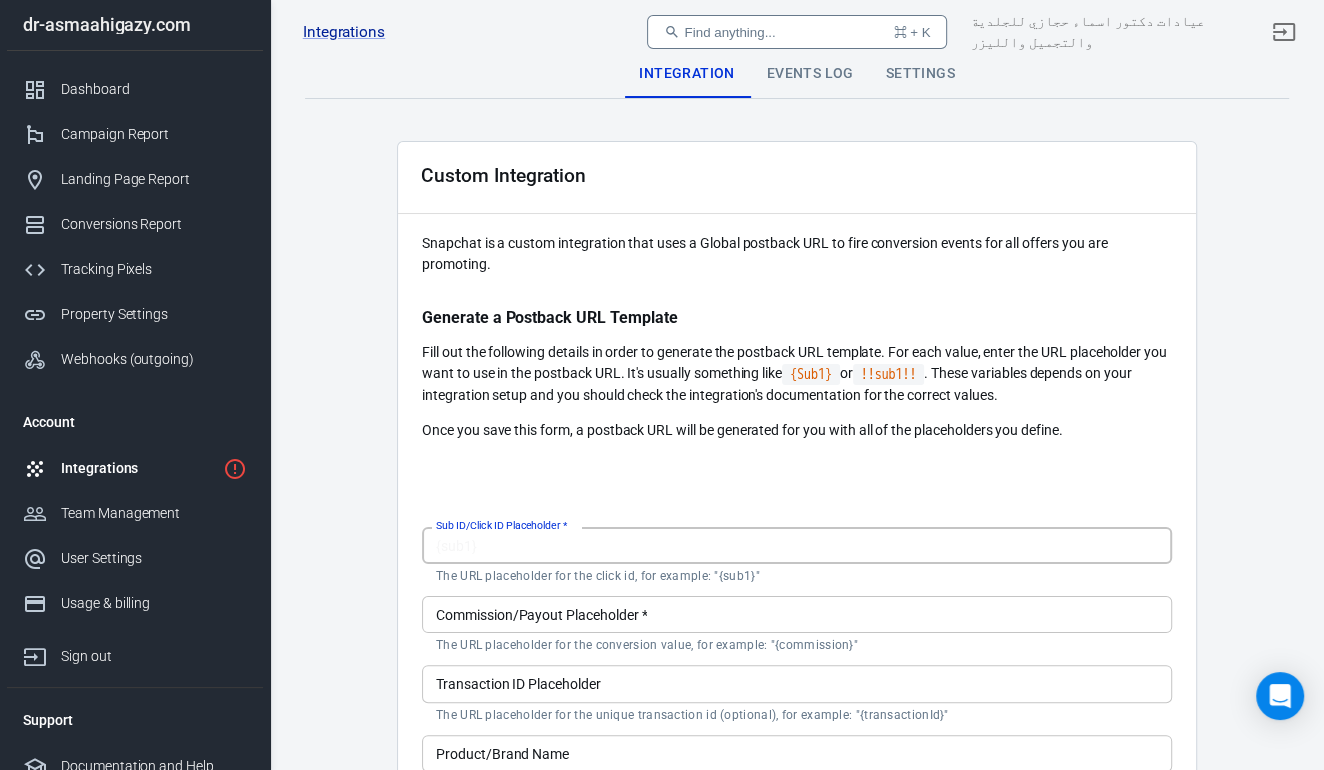 paste on "{sub1}" 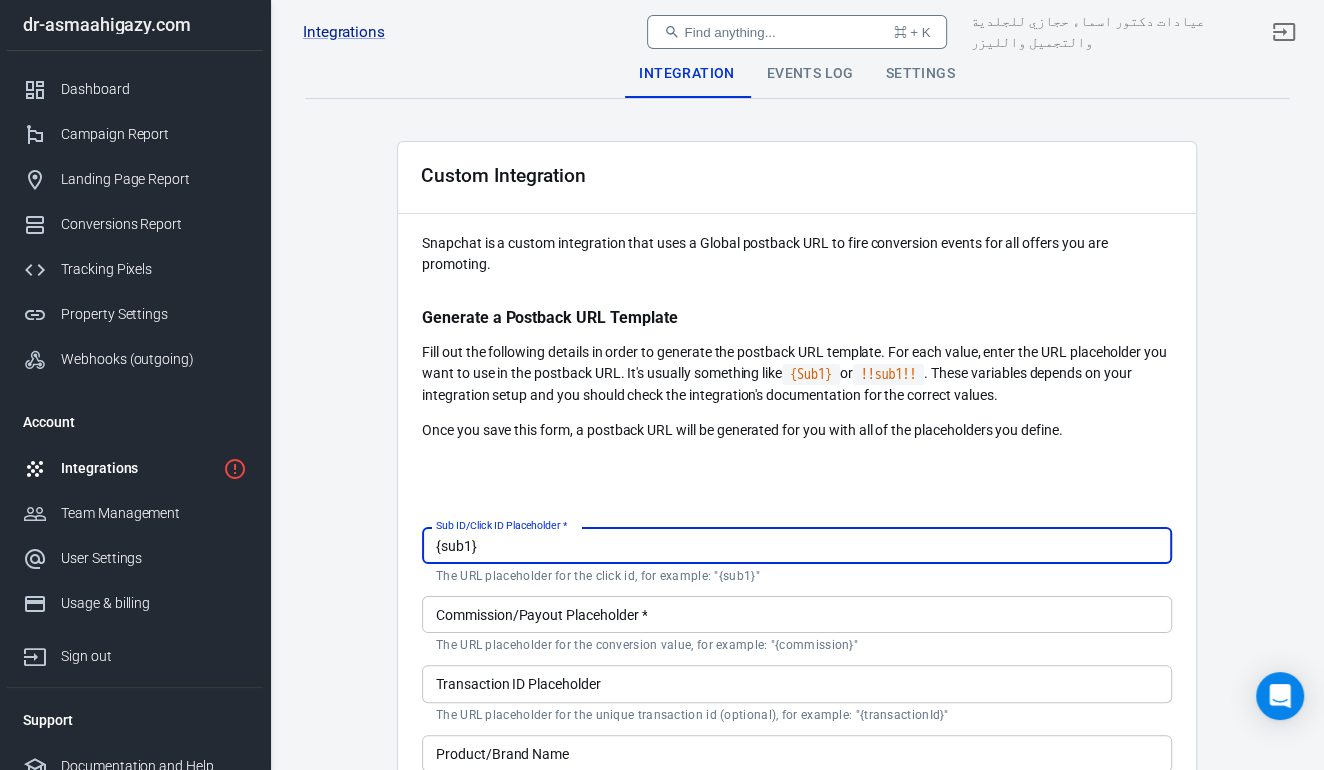 type on "{sub1}" 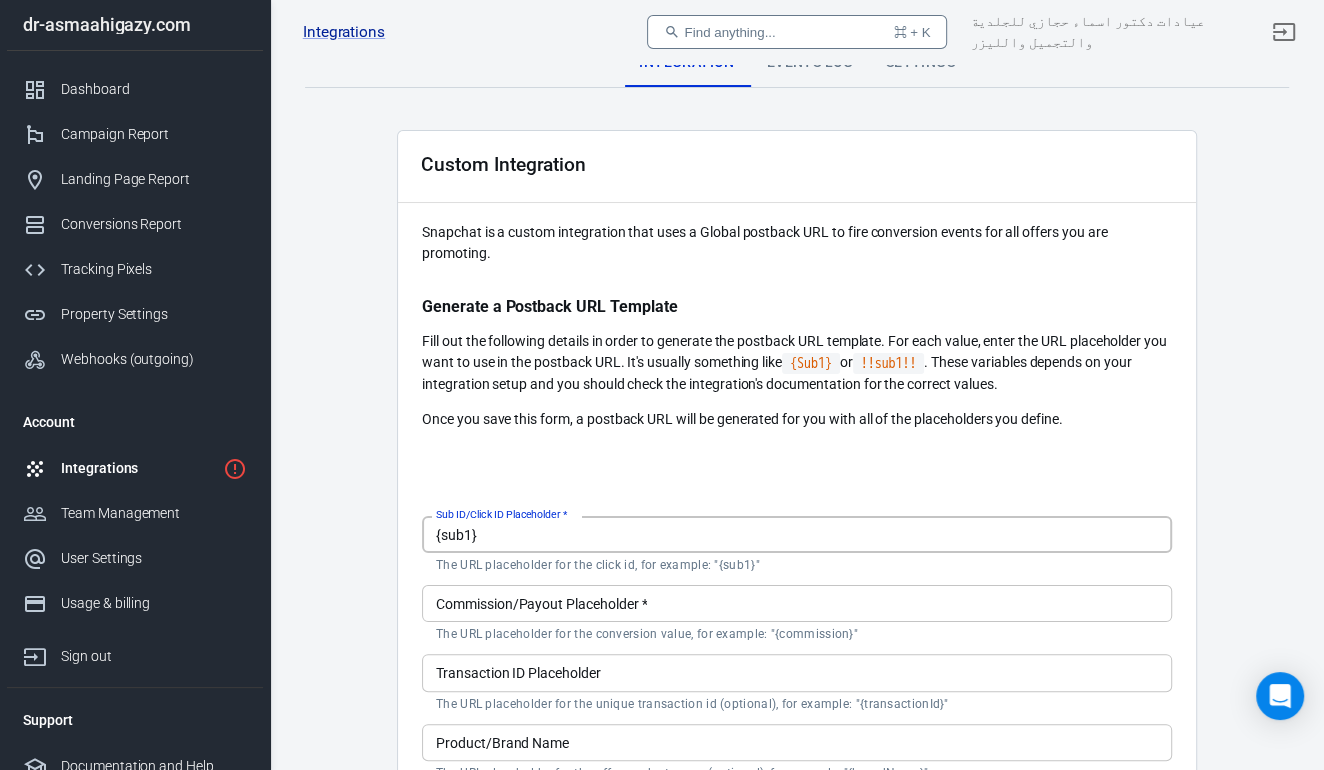scroll, scrollTop: 33, scrollLeft: 0, axis: vertical 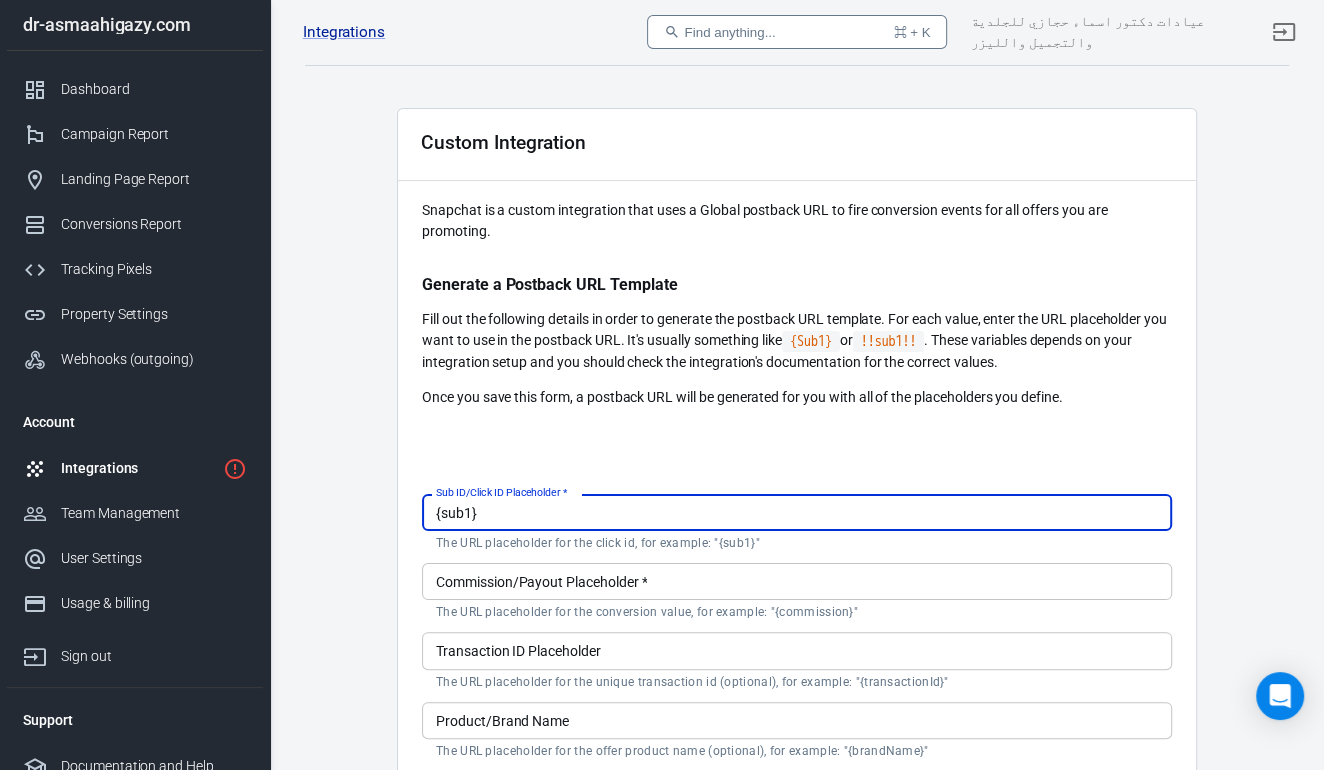 click on "Commission/Payout Placeholder   *" at bounding box center (797, 581) 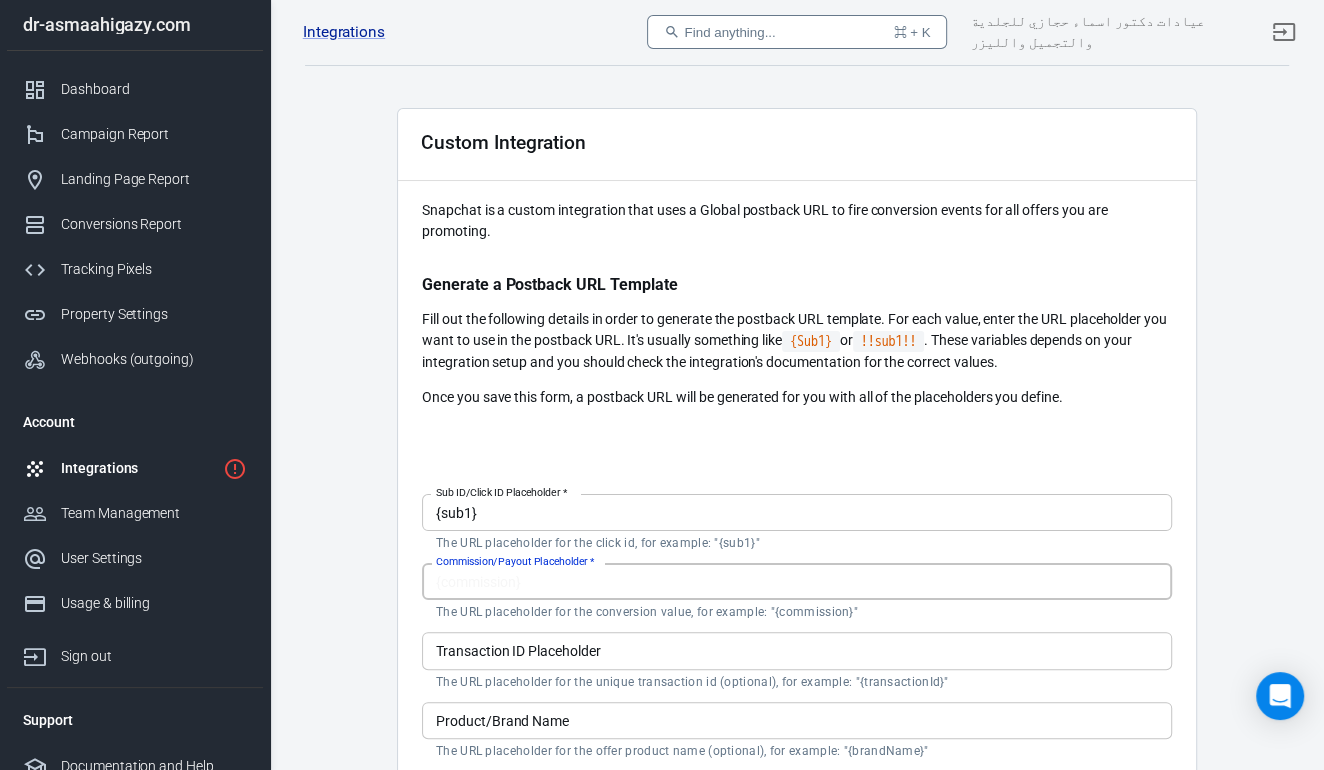 paste on "{commission}" 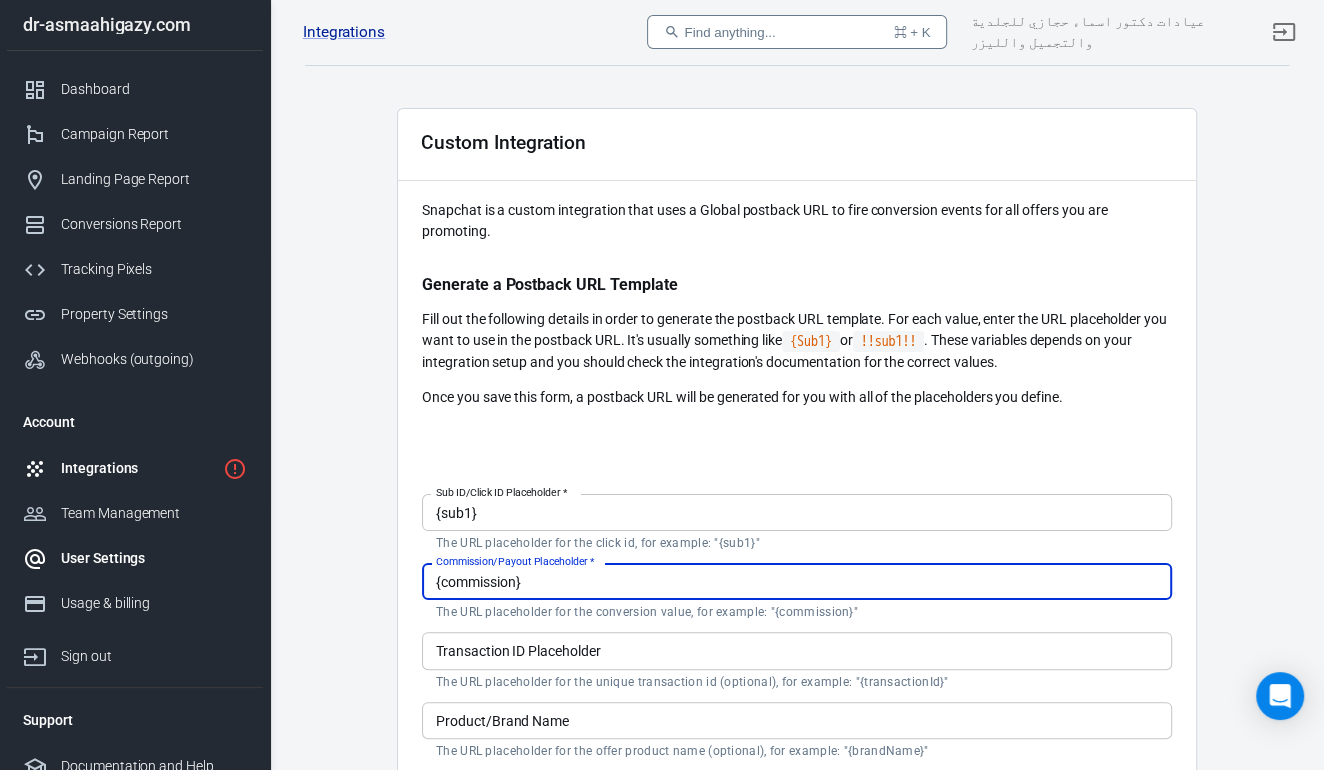 type on "{commission}" 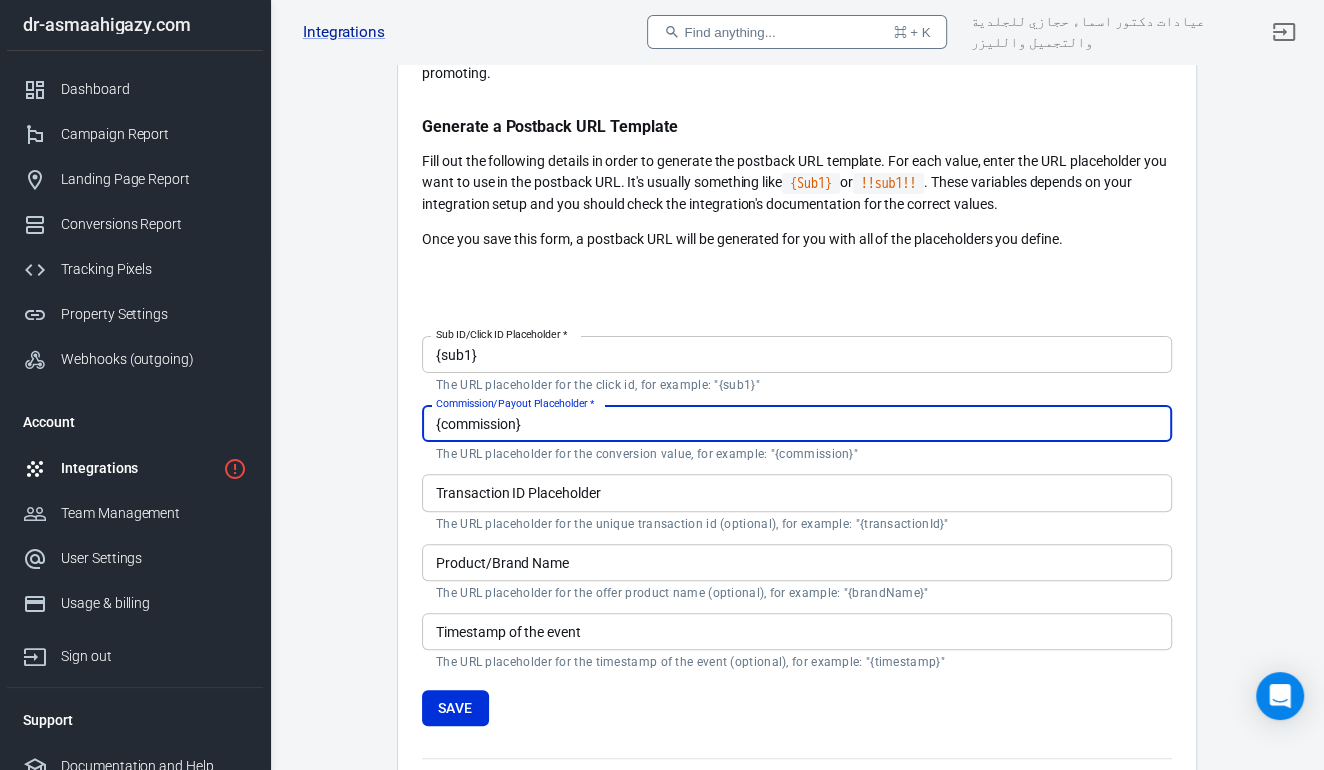 scroll, scrollTop: 212, scrollLeft: 0, axis: vertical 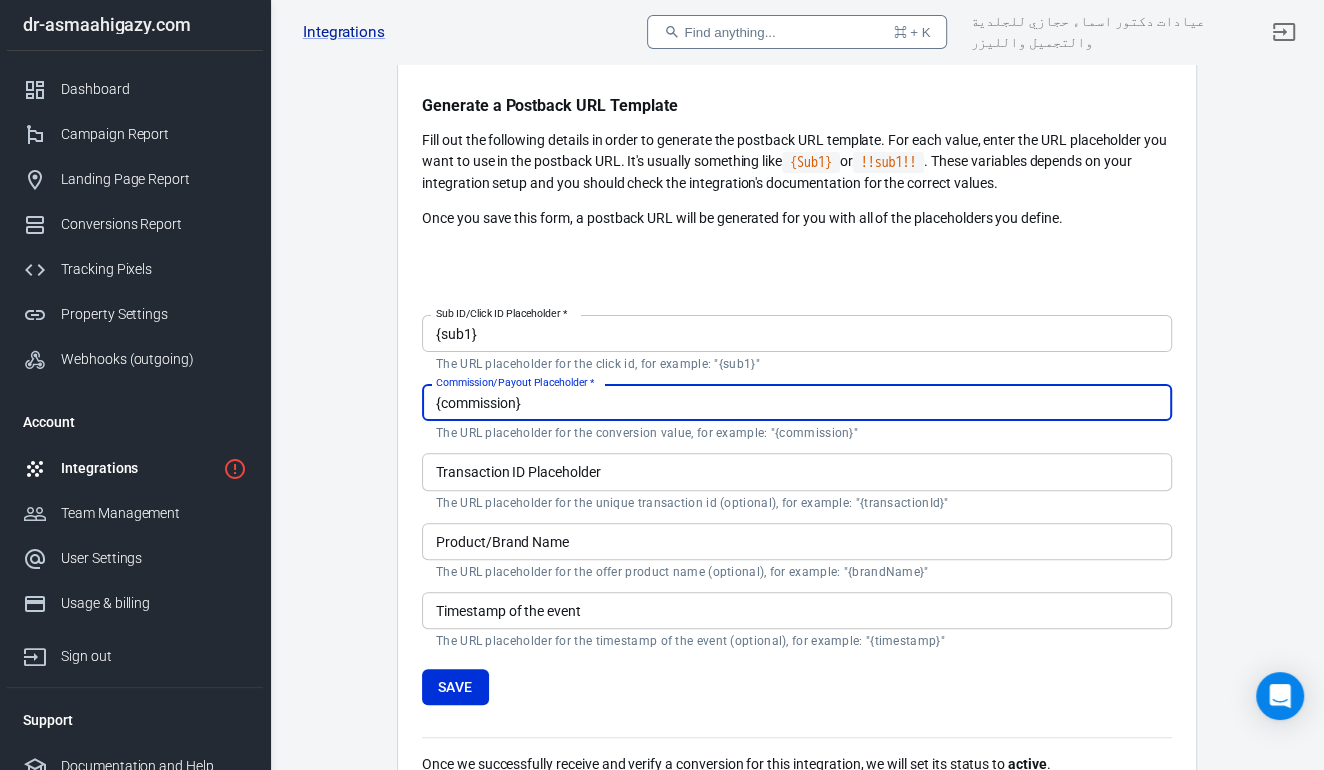 click on "Transaction ID Placeholder" at bounding box center (797, 471) 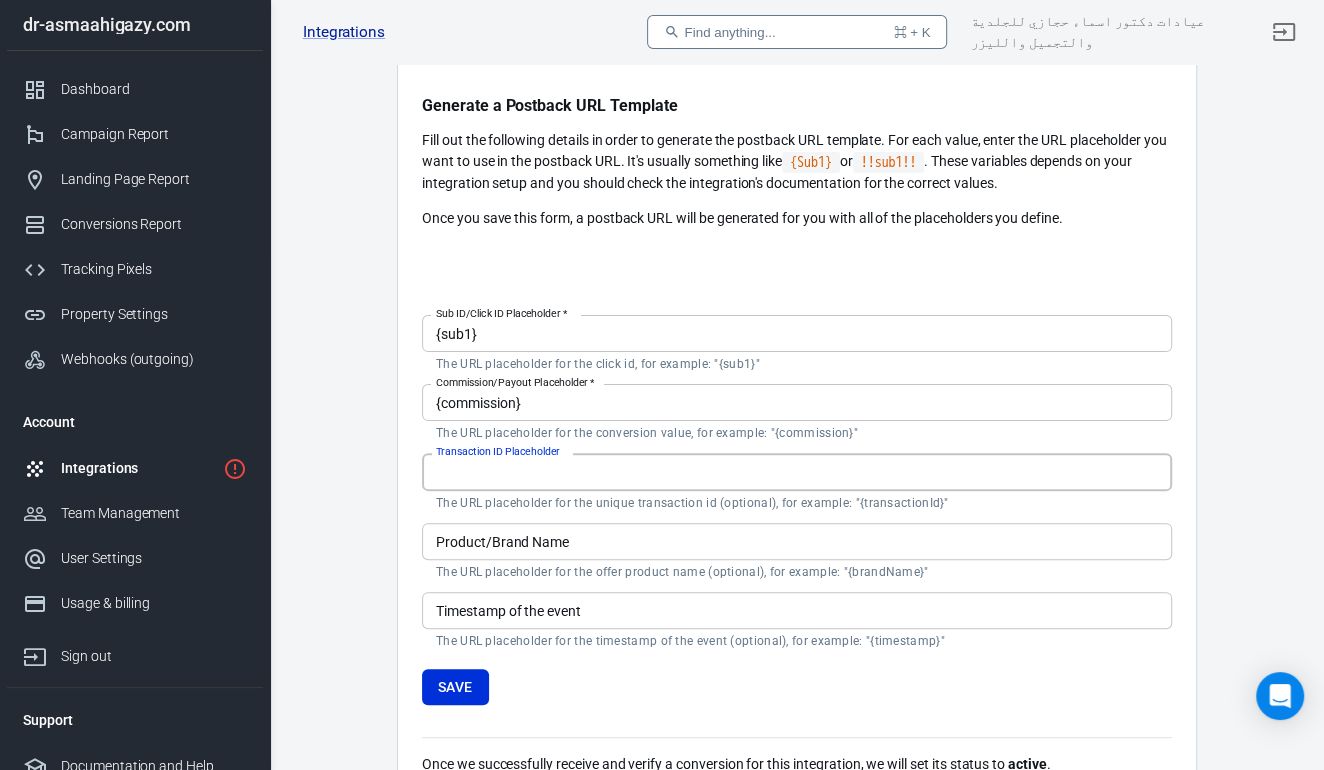 paste on "{transactionId}" 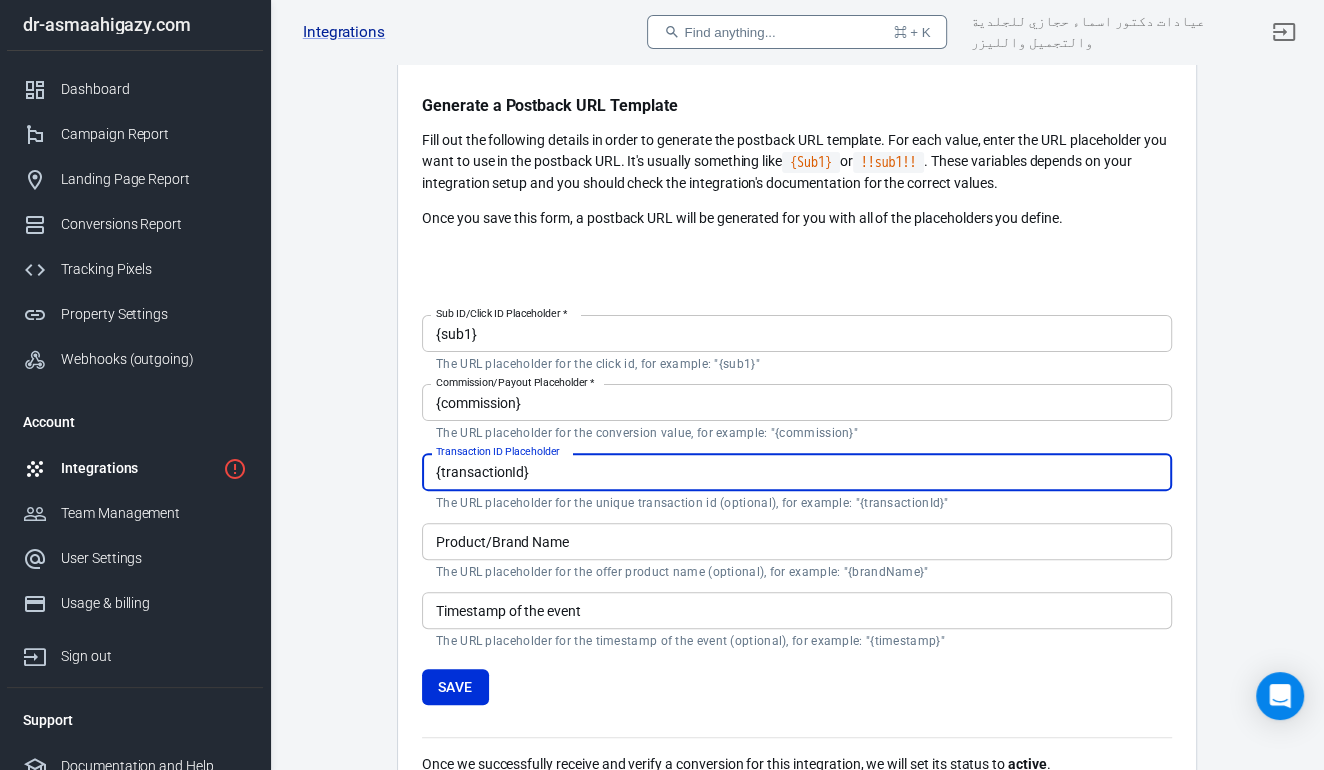 type on "{transactionId}" 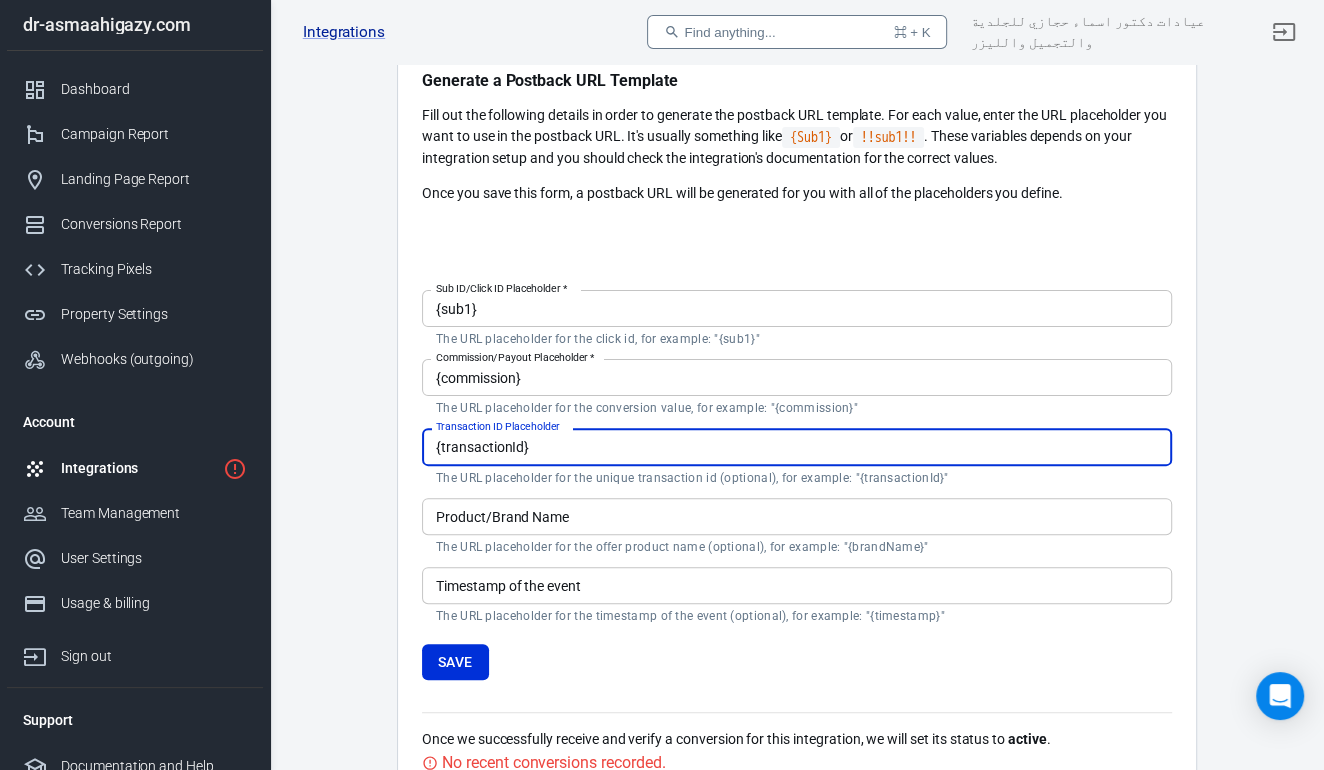 scroll, scrollTop: 238, scrollLeft: 0, axis: vertical 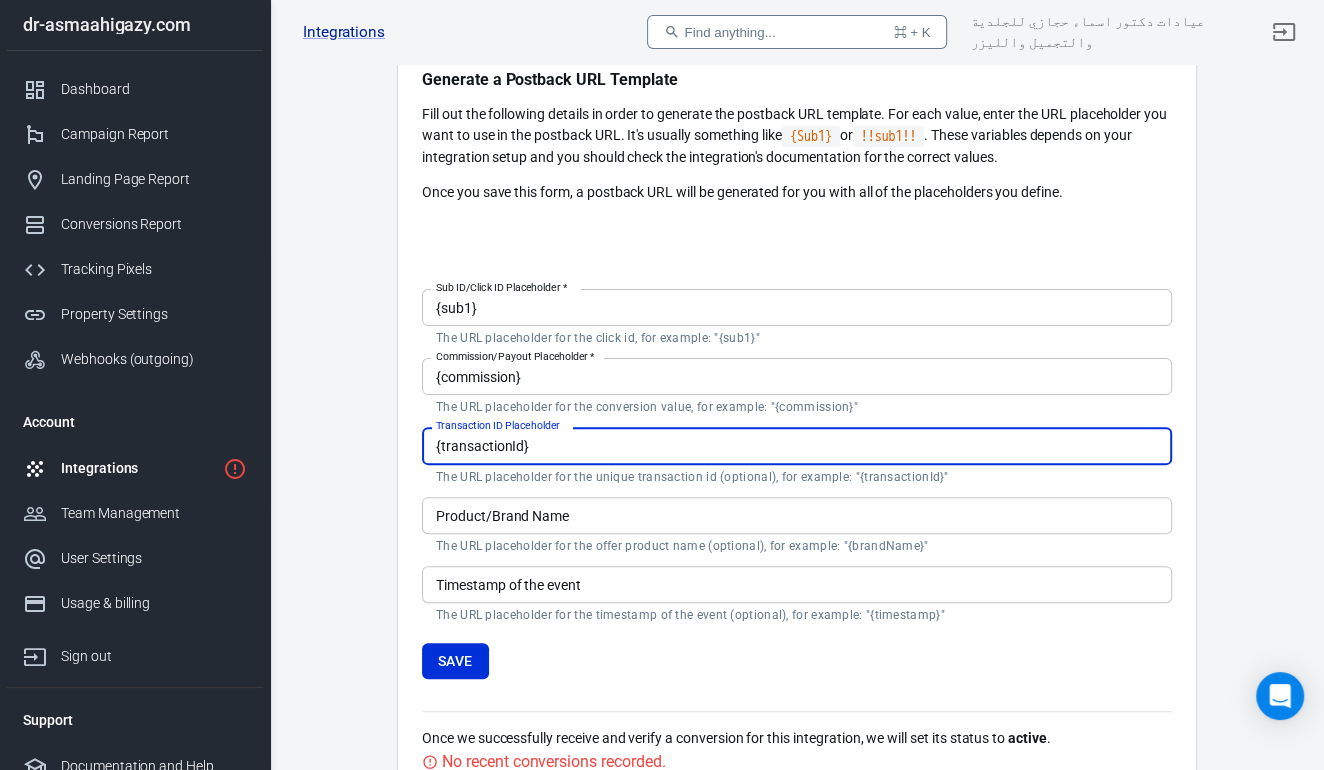 click on "Product/Brand Name" at bounding box center (797, 515) 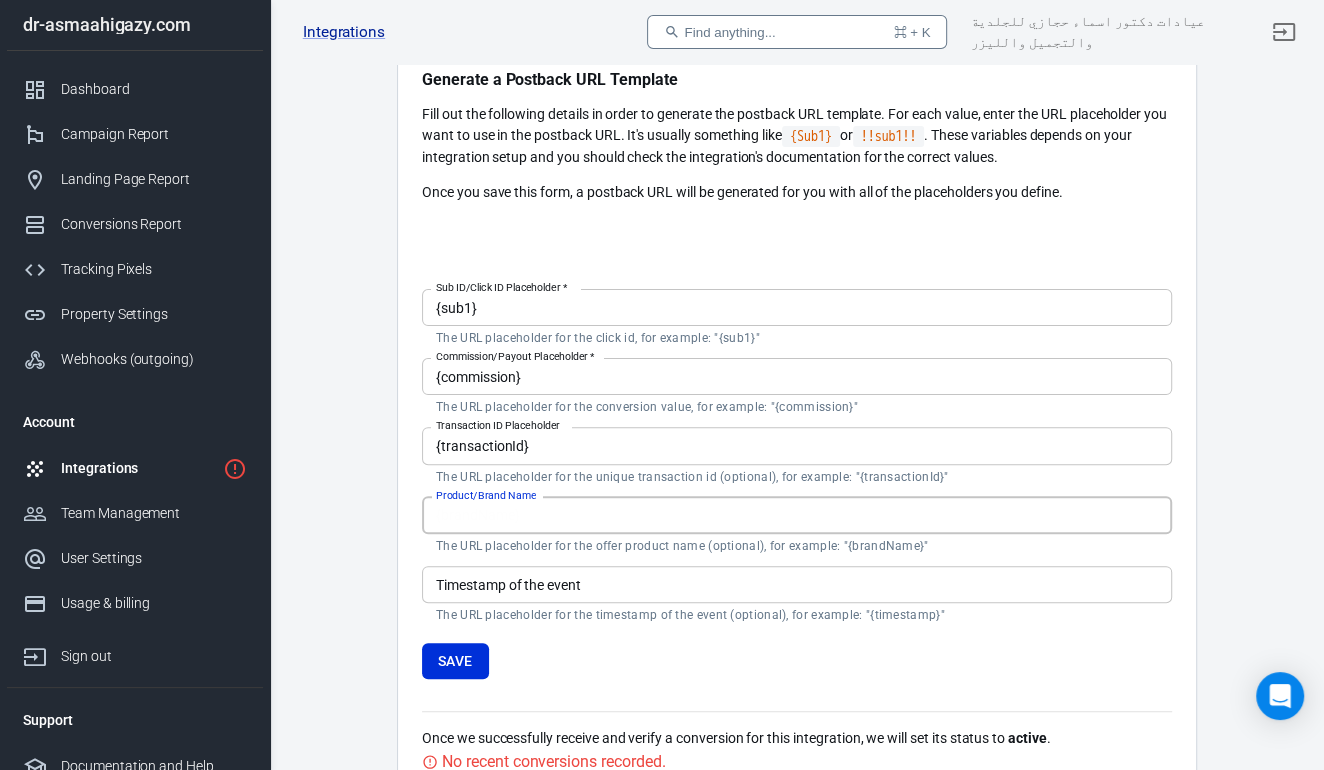 paste on "{brandName}" 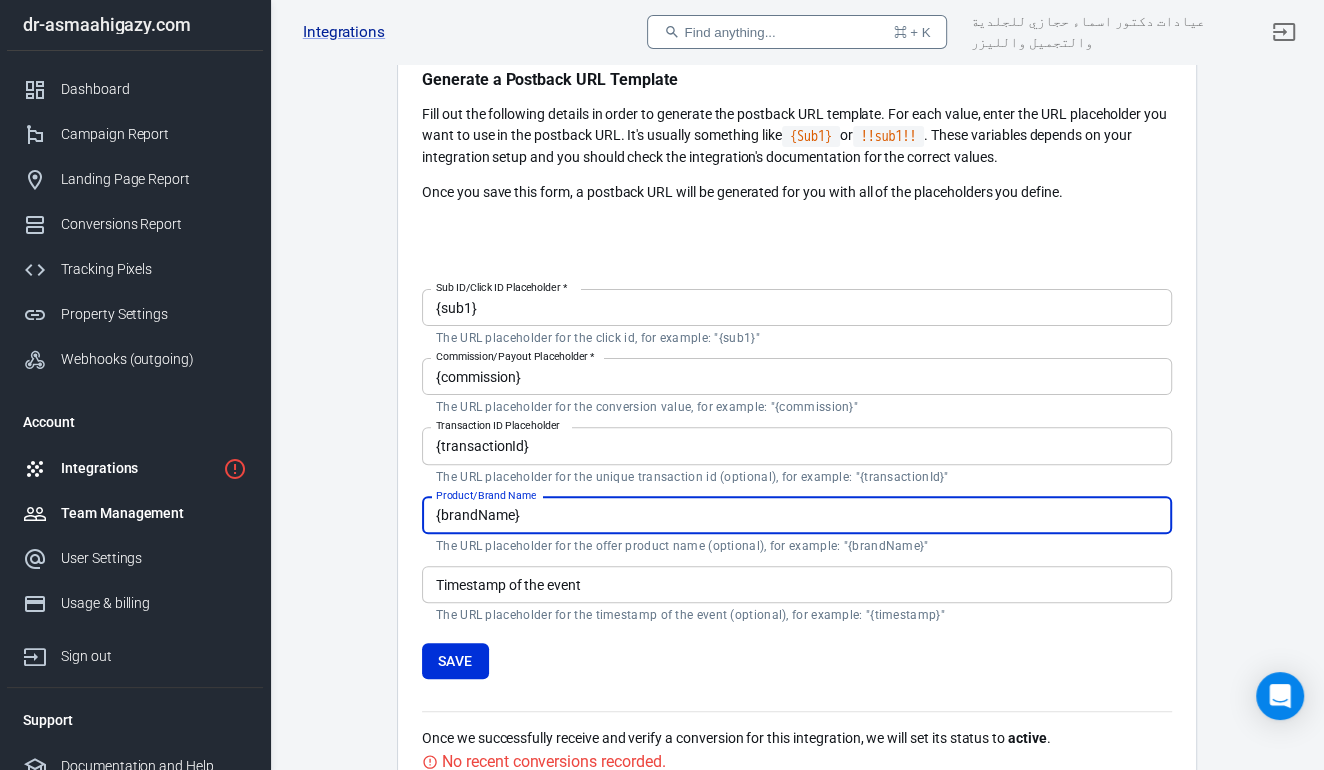 type on "{brandName}" 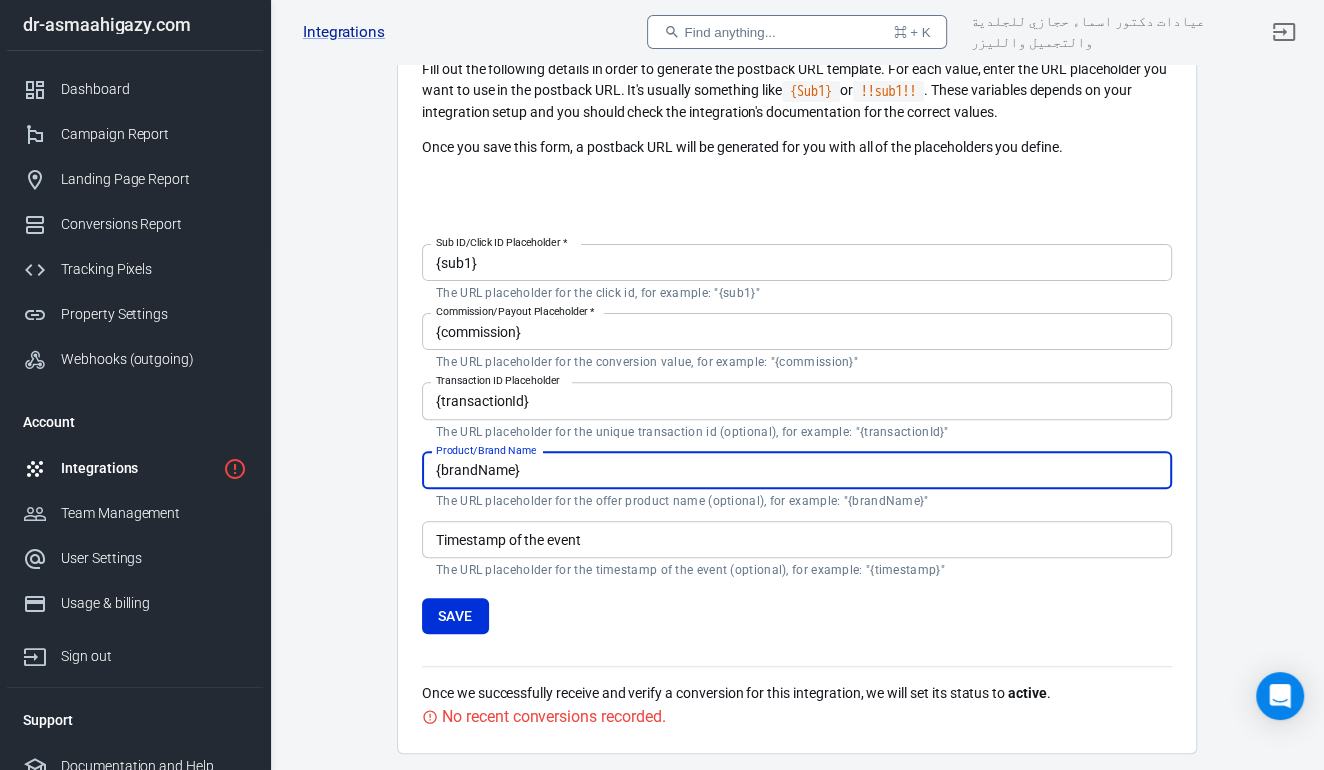 scroll, scrollTop: 289, scrollLeft: 0, axis: vertical 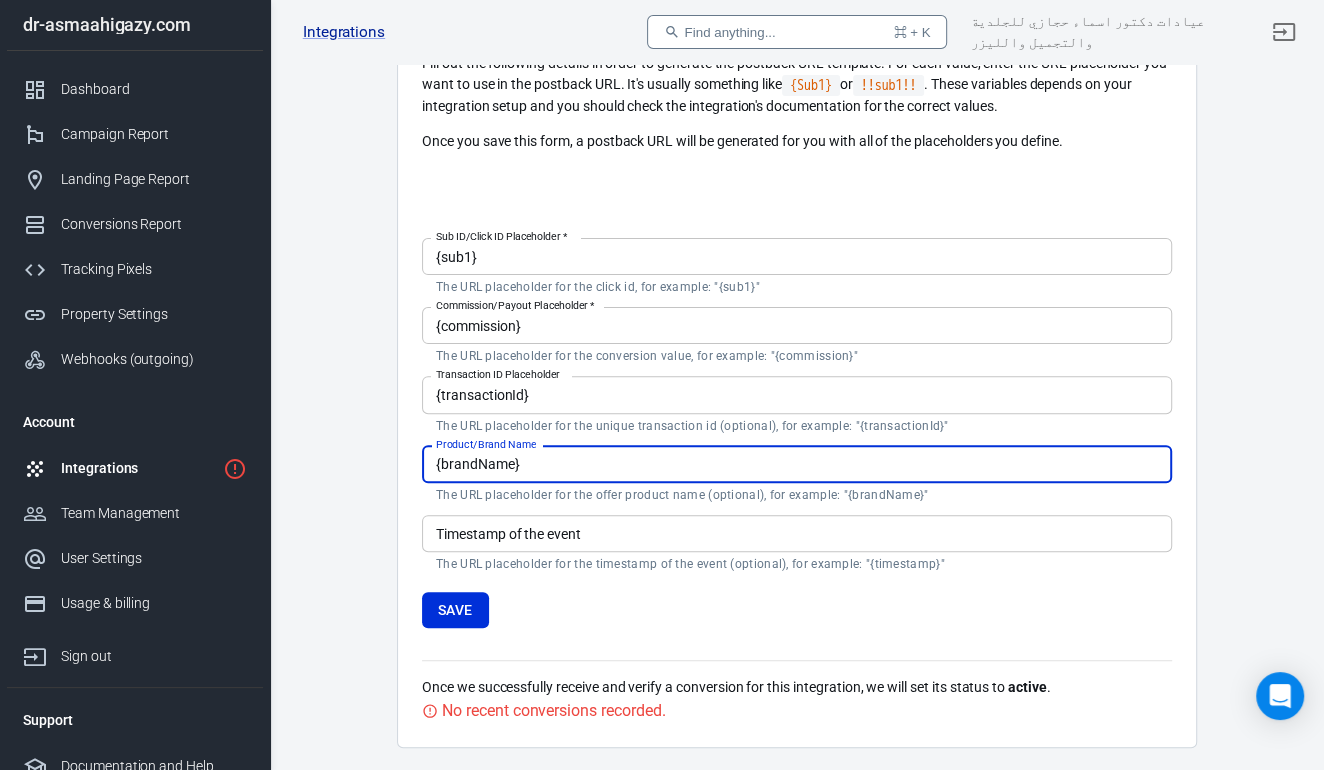 click on "Timestamp of the event" at bounding box center (797, 533) 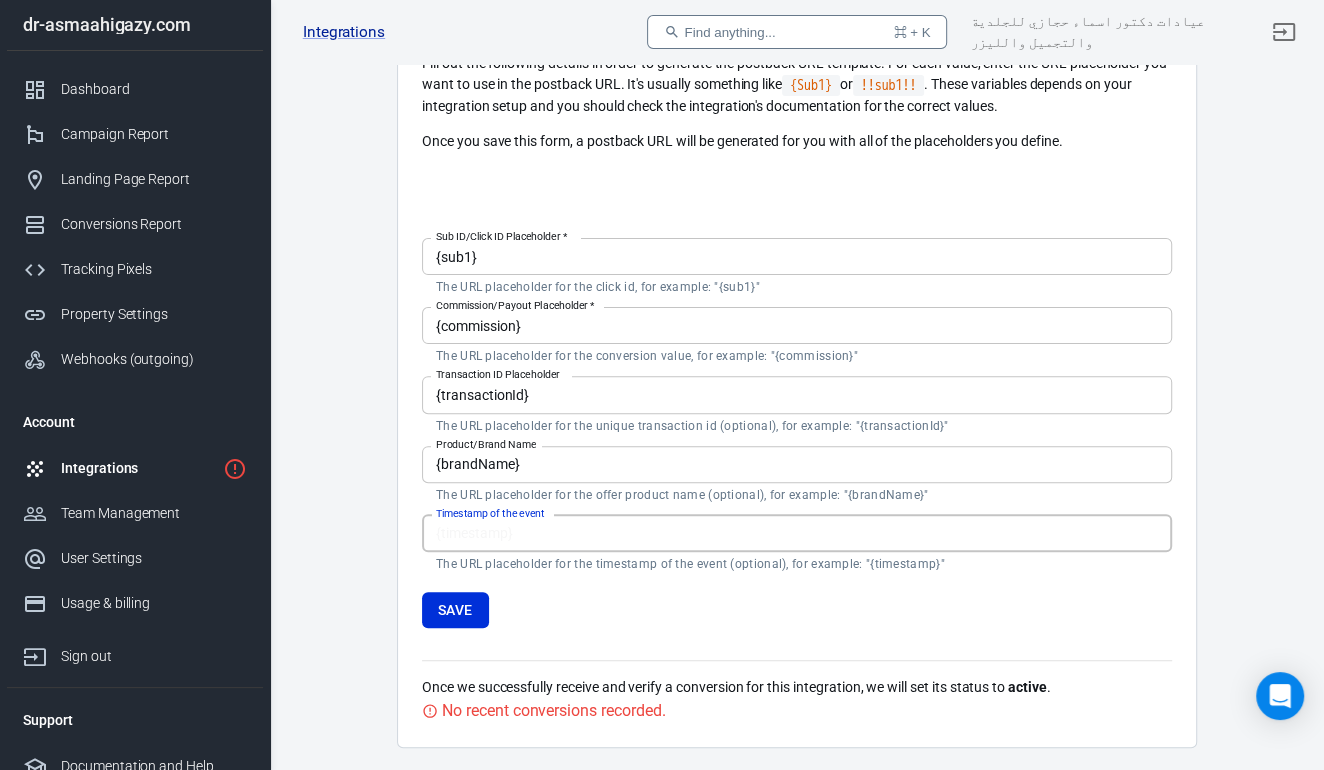 paste on "{timestamp}" 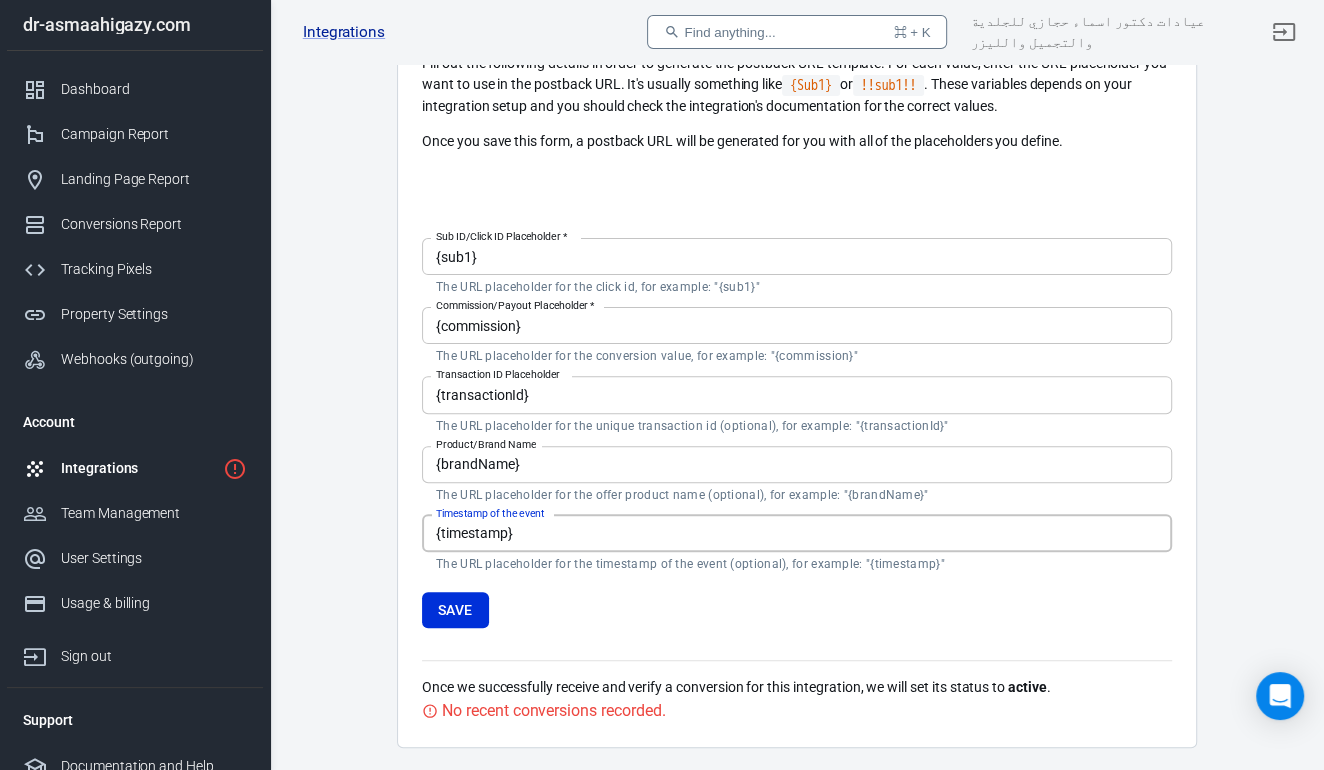 paste on "{timestamp}" 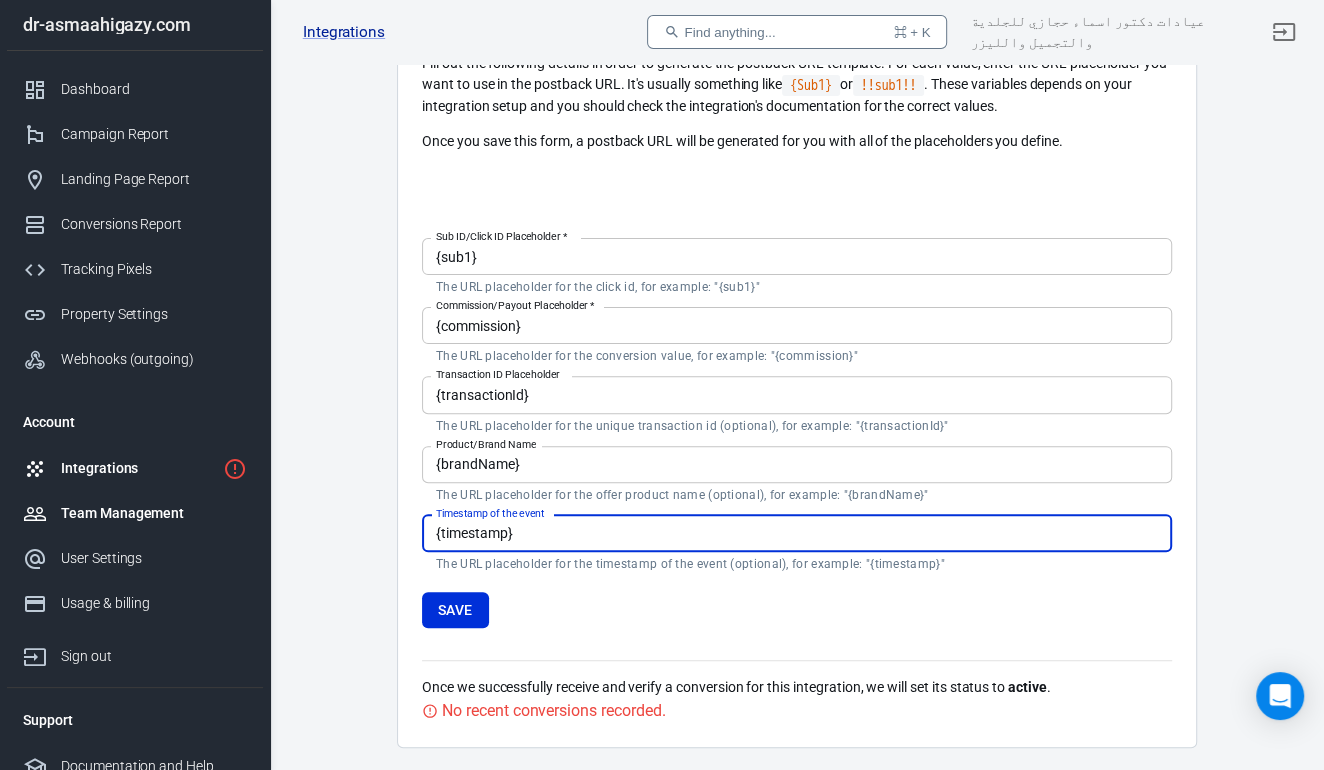 type on "{timestamp}" 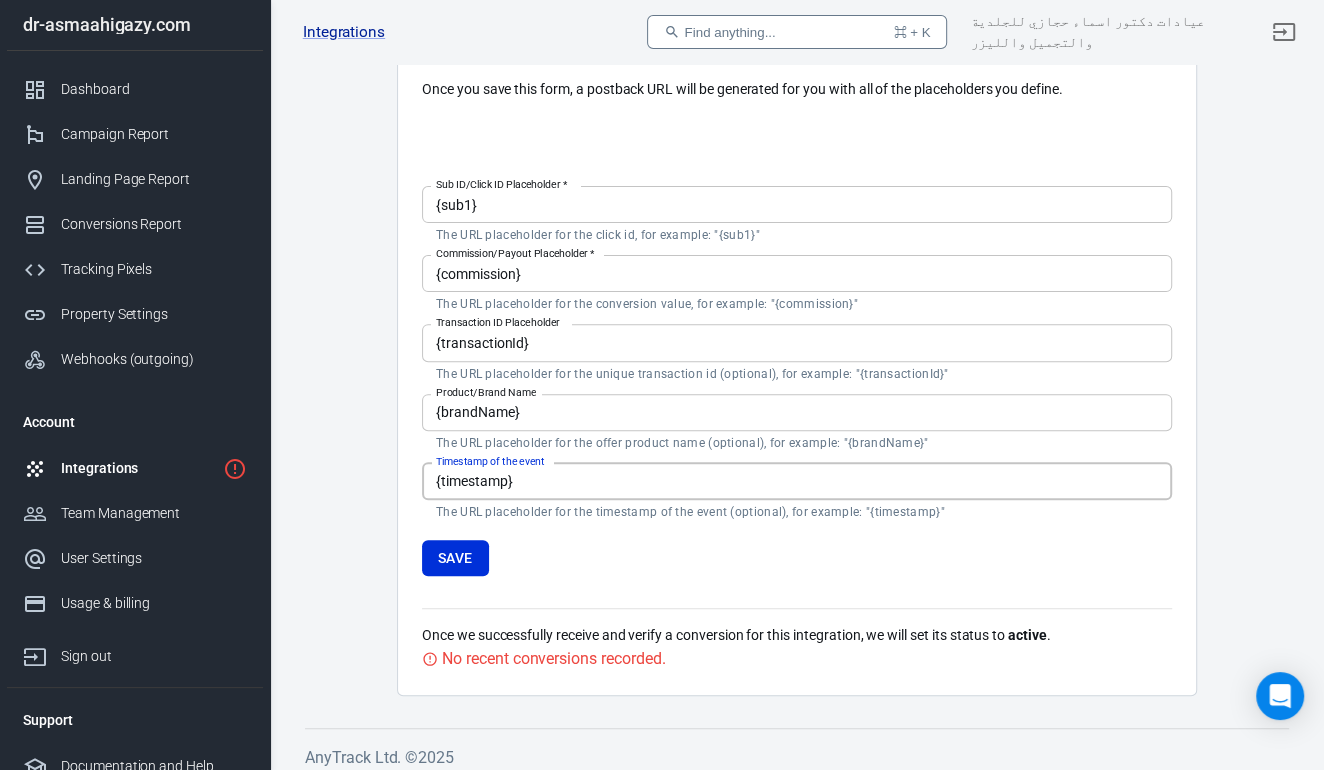 scroll, scrollTop: 350, scrollLeft: 0, axis: vertical 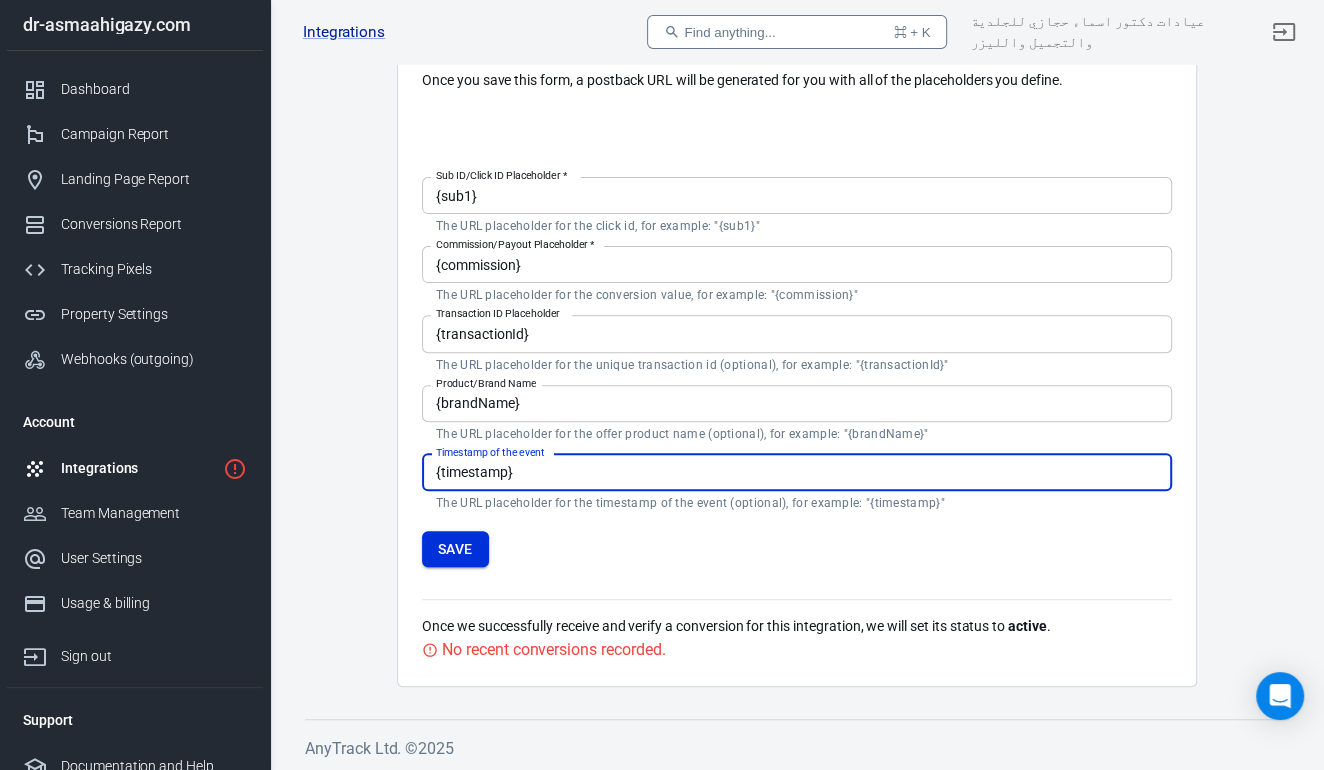 click on "Save" at bounding box center [455, 549] 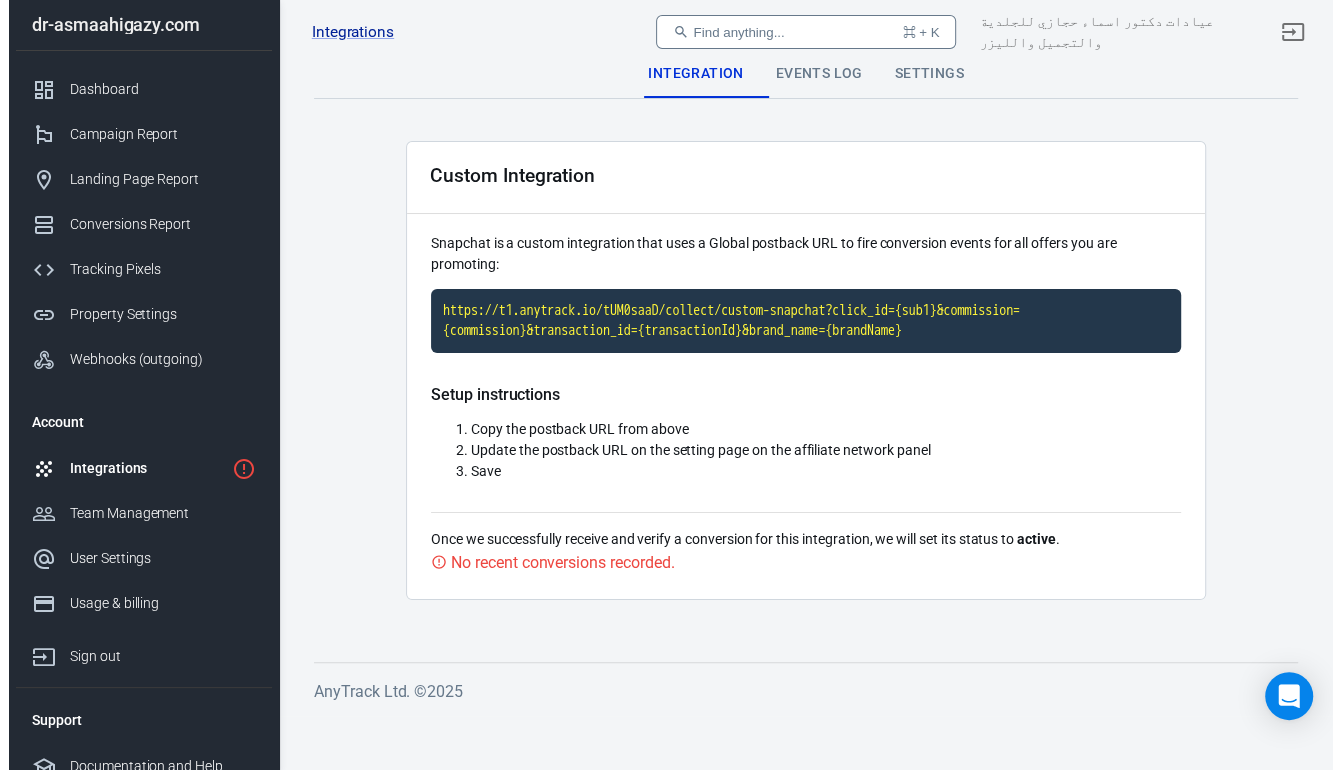scroll, scrollTop: 0, scrollLeft: 0, axis: both 